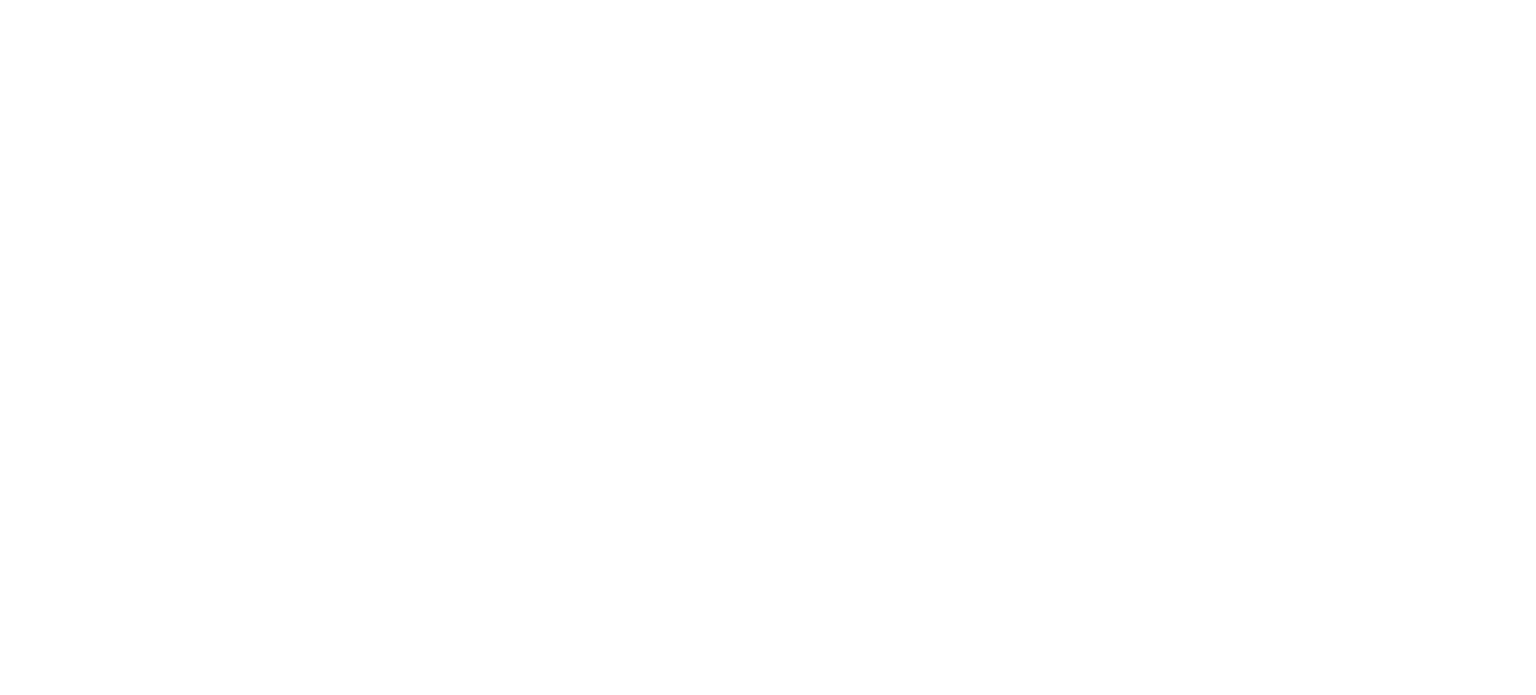 scroll, scrollTop: 0, scrollLeft: 0, axis: both 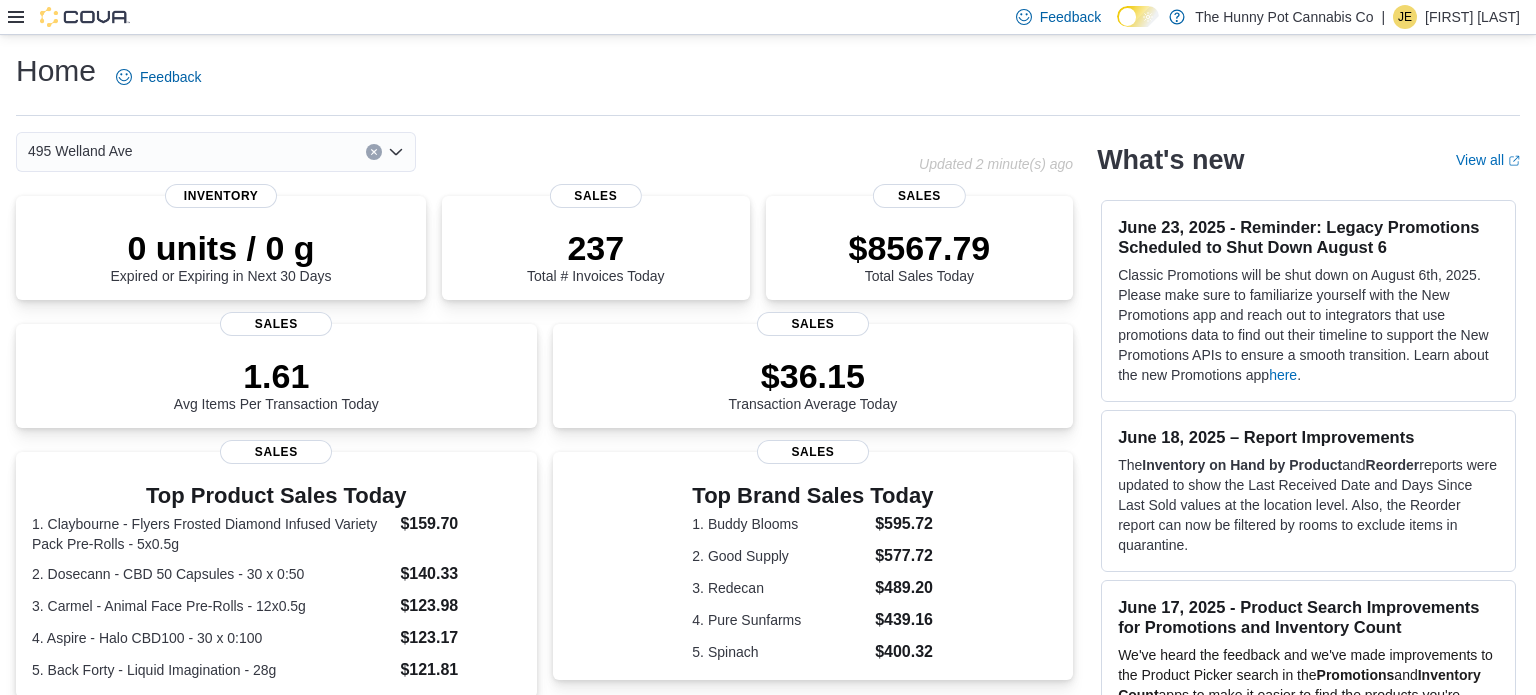 click 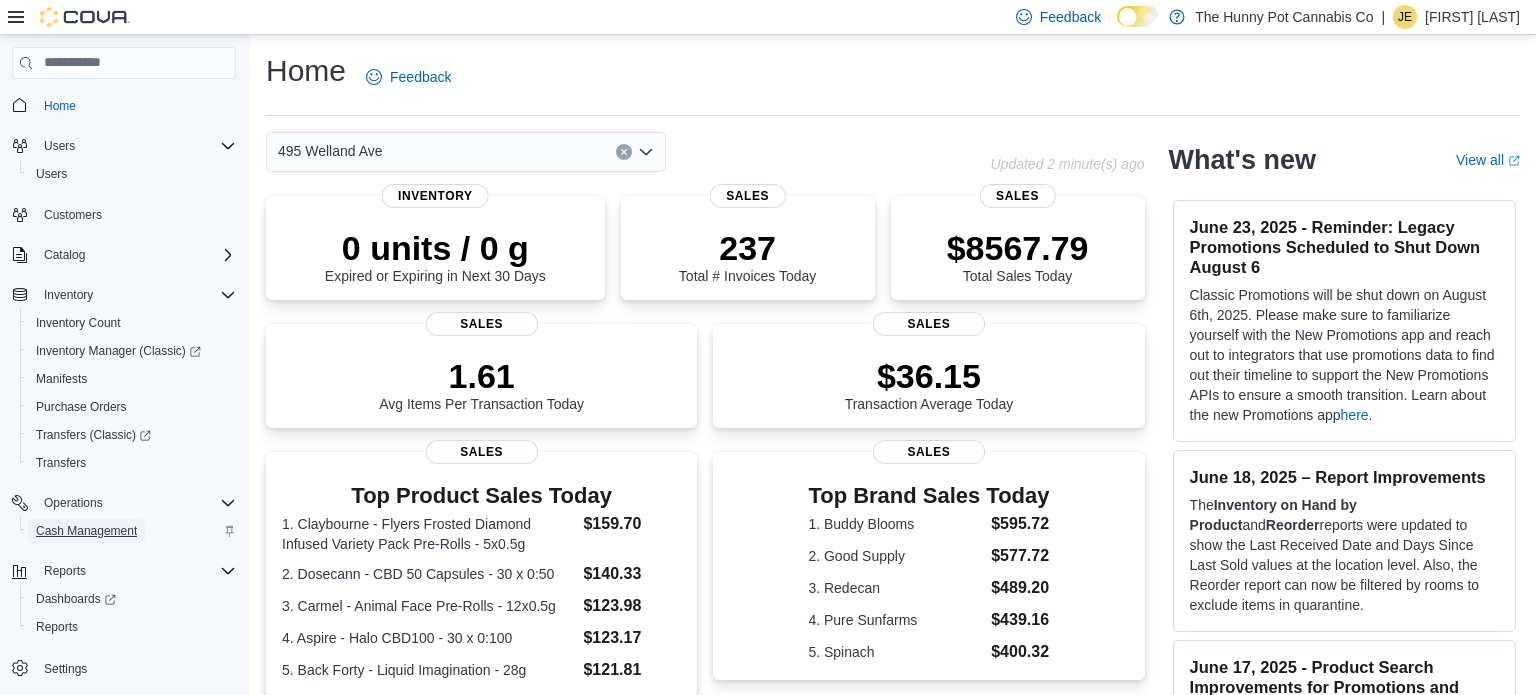 click on "Cash Management" at bounding box center [86, 531] 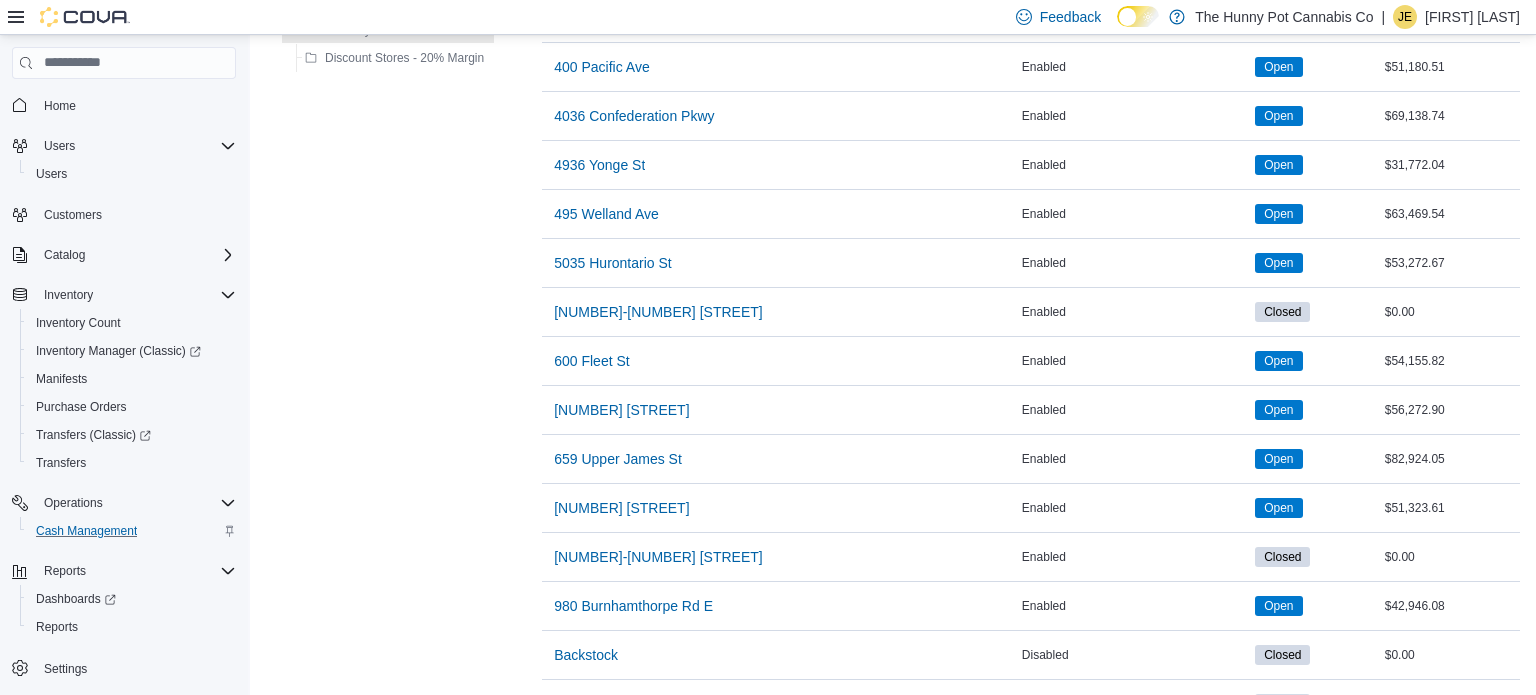 scroll, scrollTop: 1582, scrollLeft: 0, axis: vertical 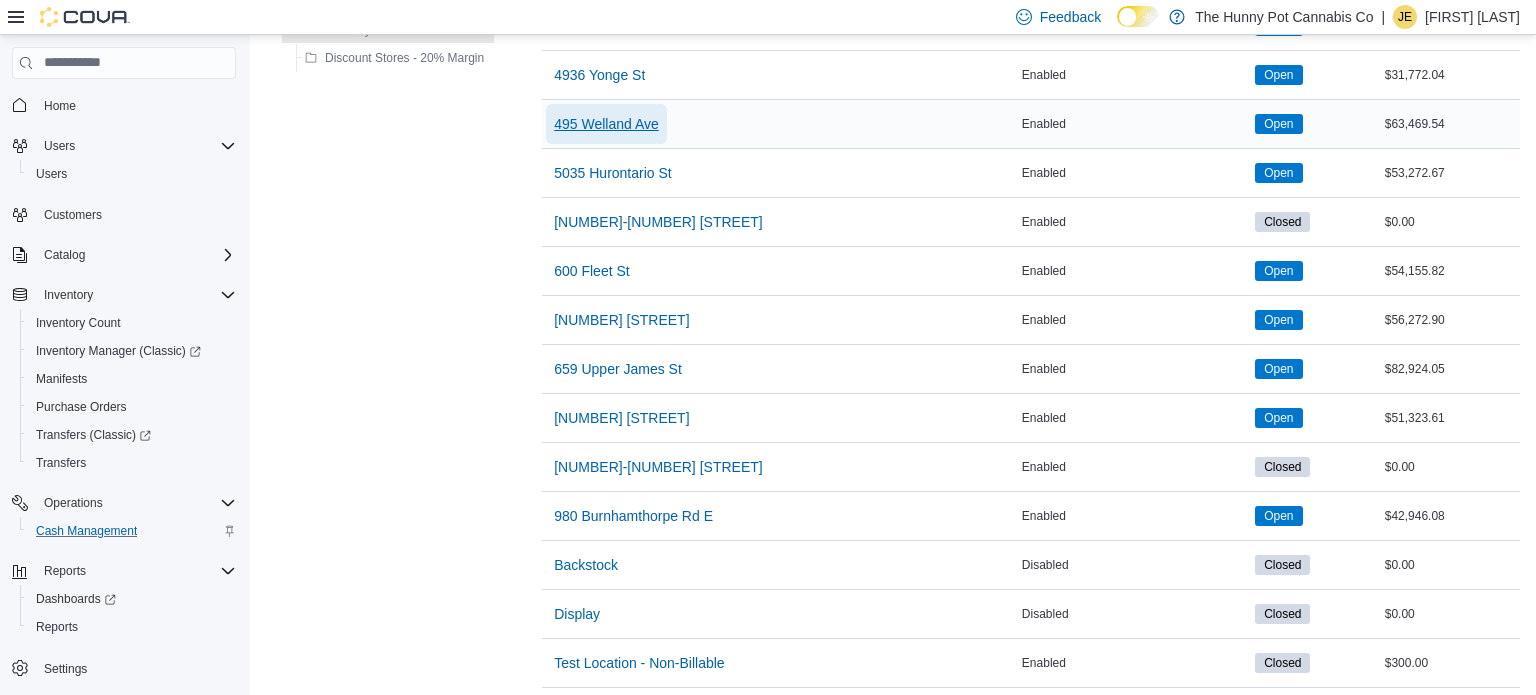 click on "495 Welland Ave" at bounding box center (606, 124) 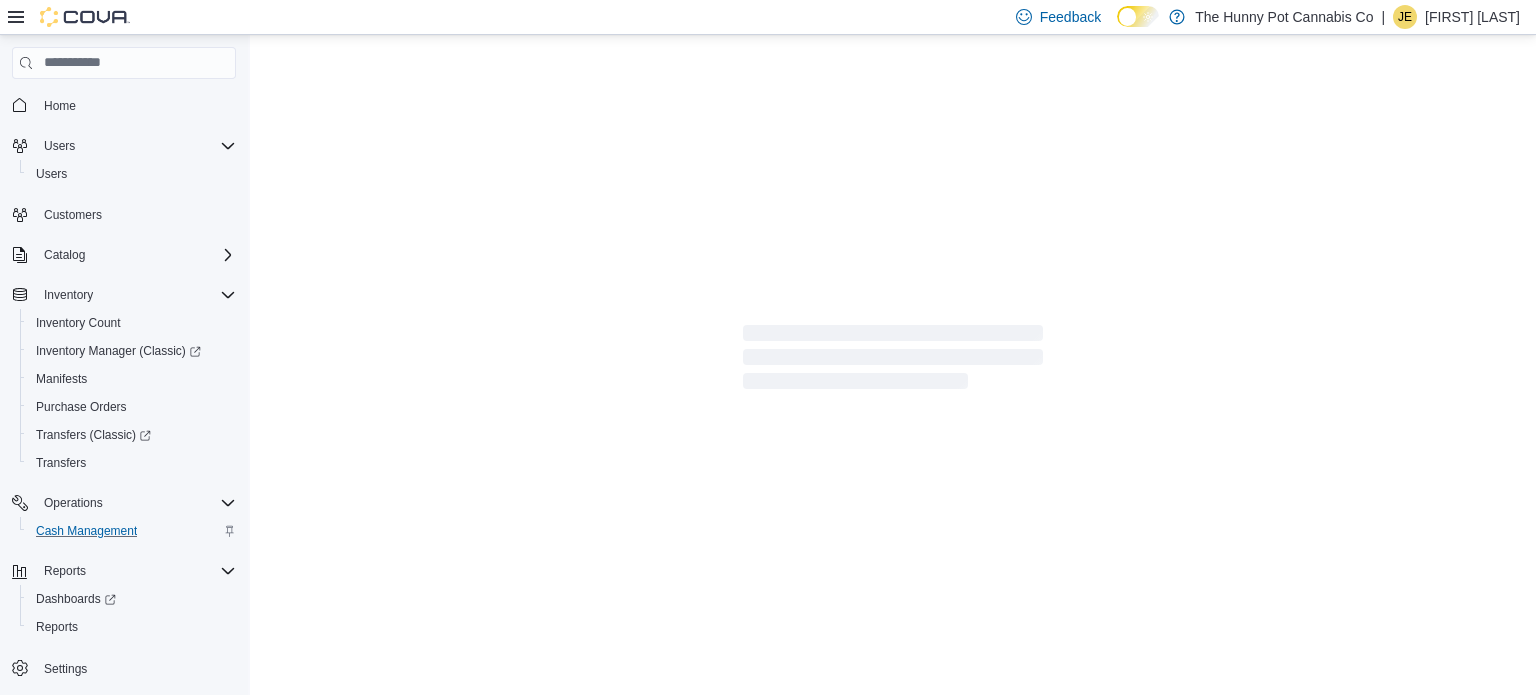 scroll, scrollTop: 0, scrollLeft: 0, axis: both 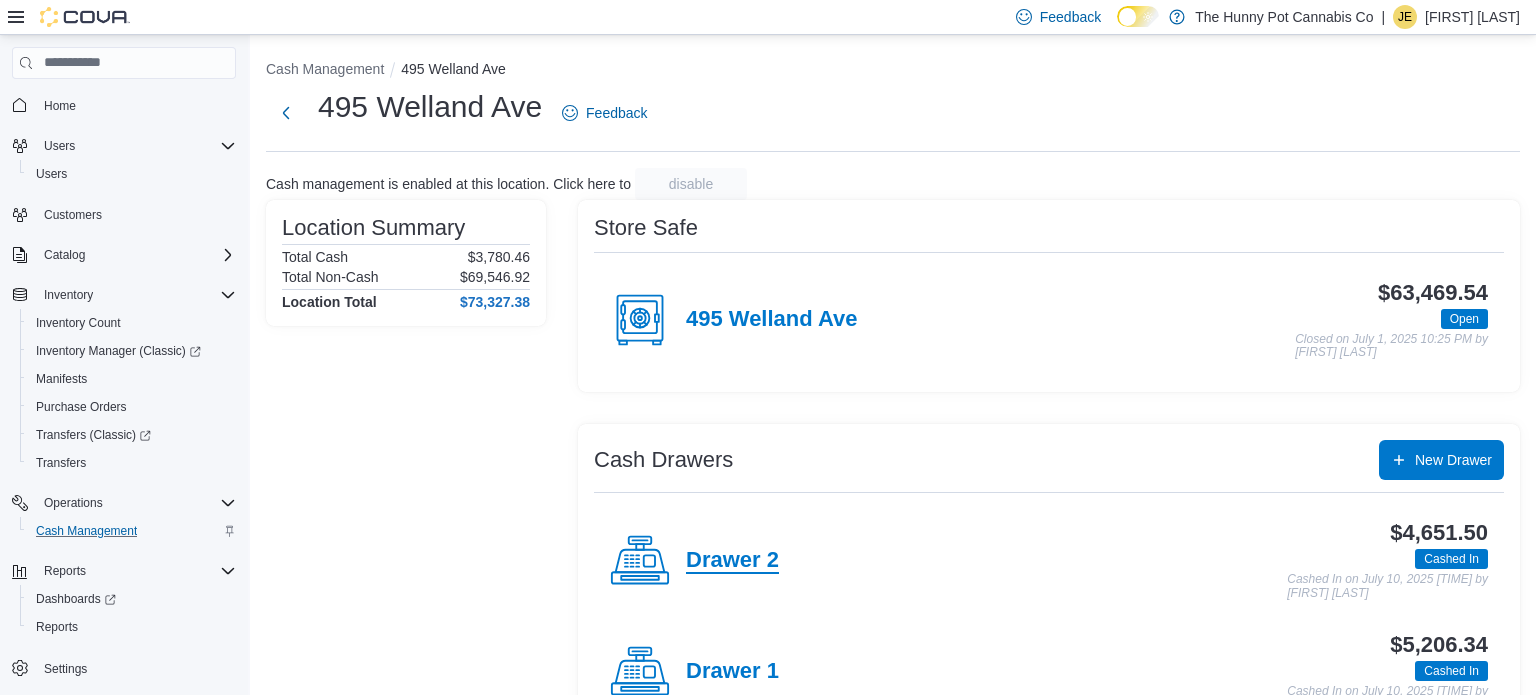 click on "Drawer 2" at bounding box center [732, 561] 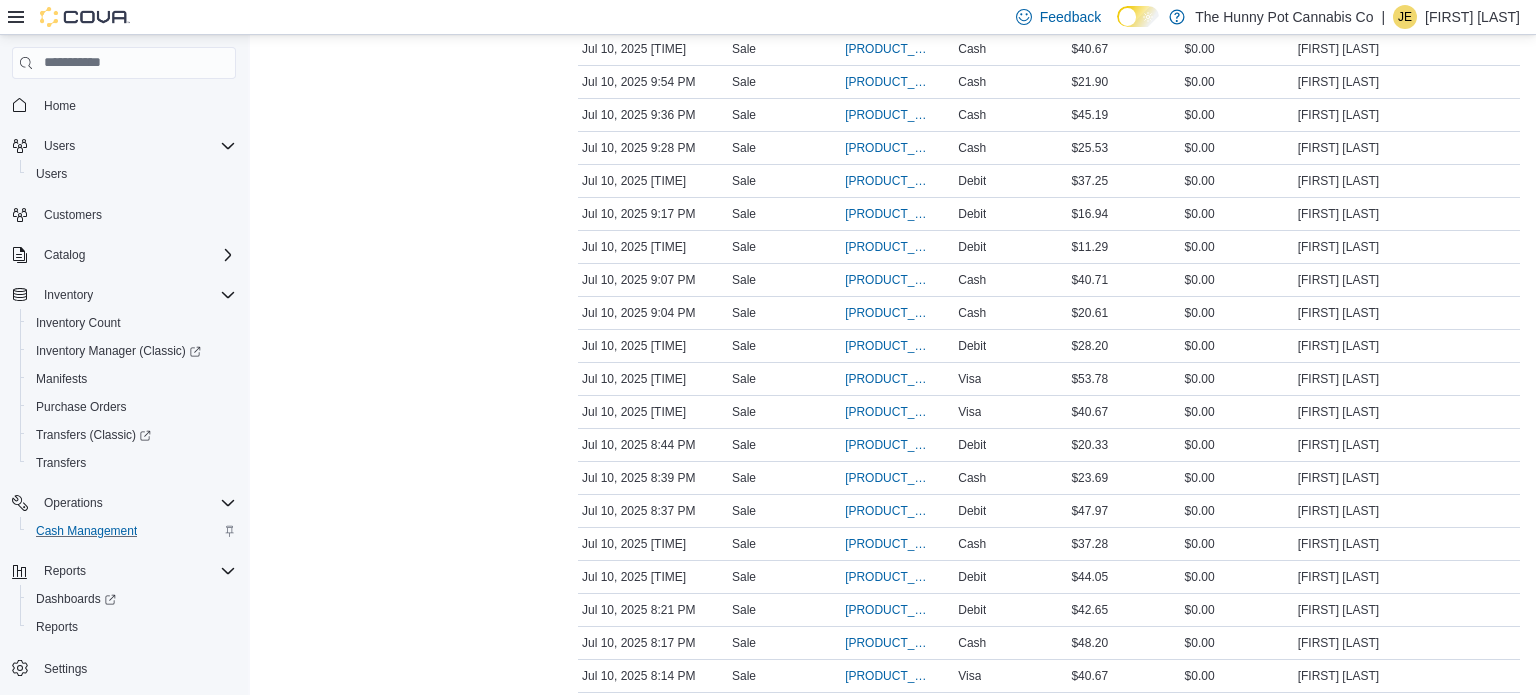 scroll, scrollTop: 535, scrollLeft: 0, axis: vertical 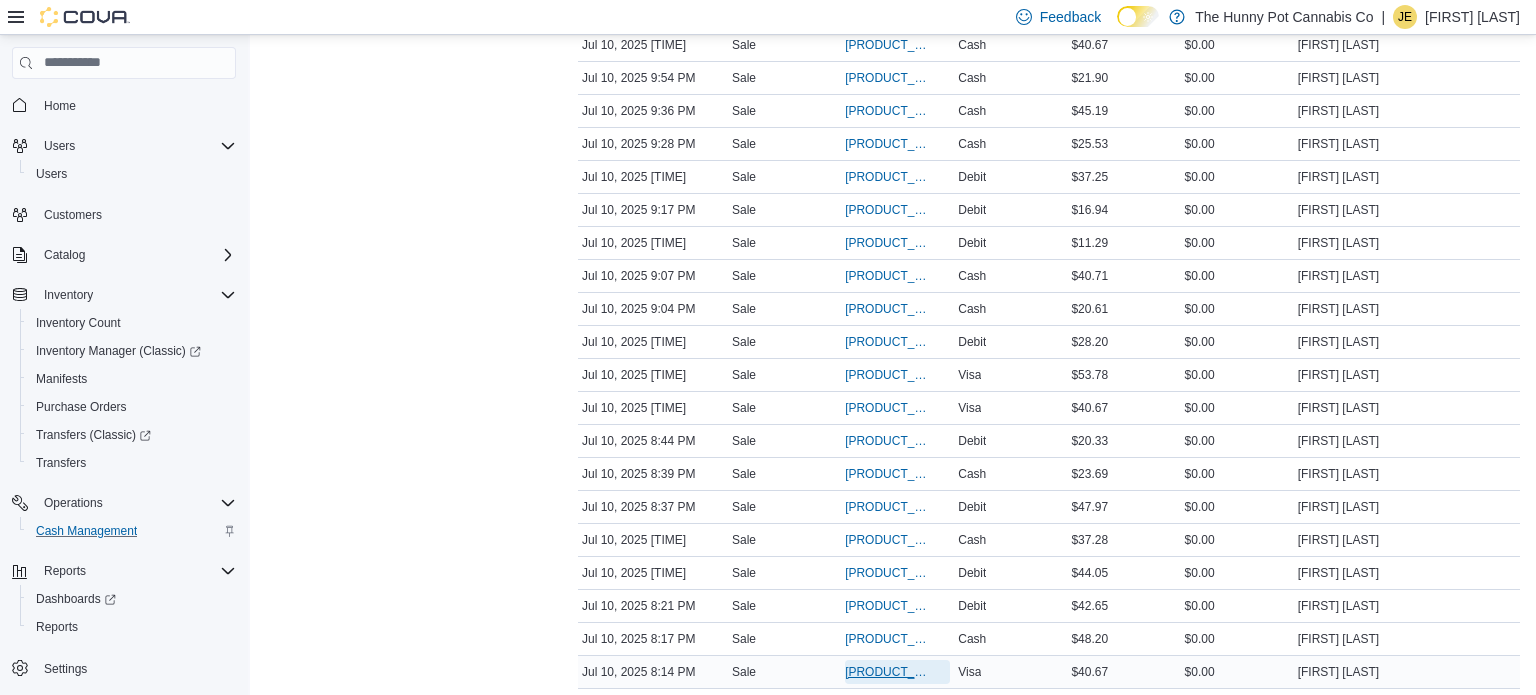 click on "[ID]" at bounding box center (887, 672) 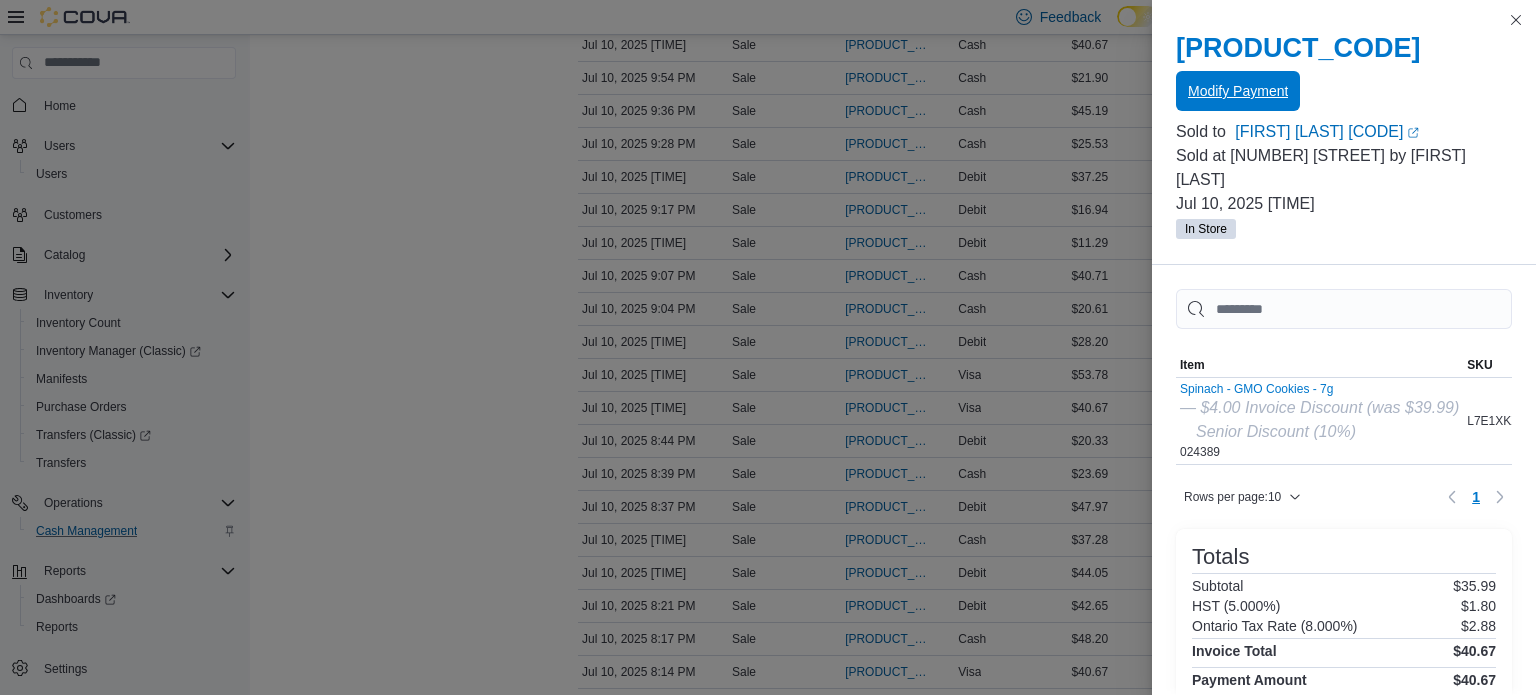 click on "Modify Payment" at bounding box center (1238, 91) 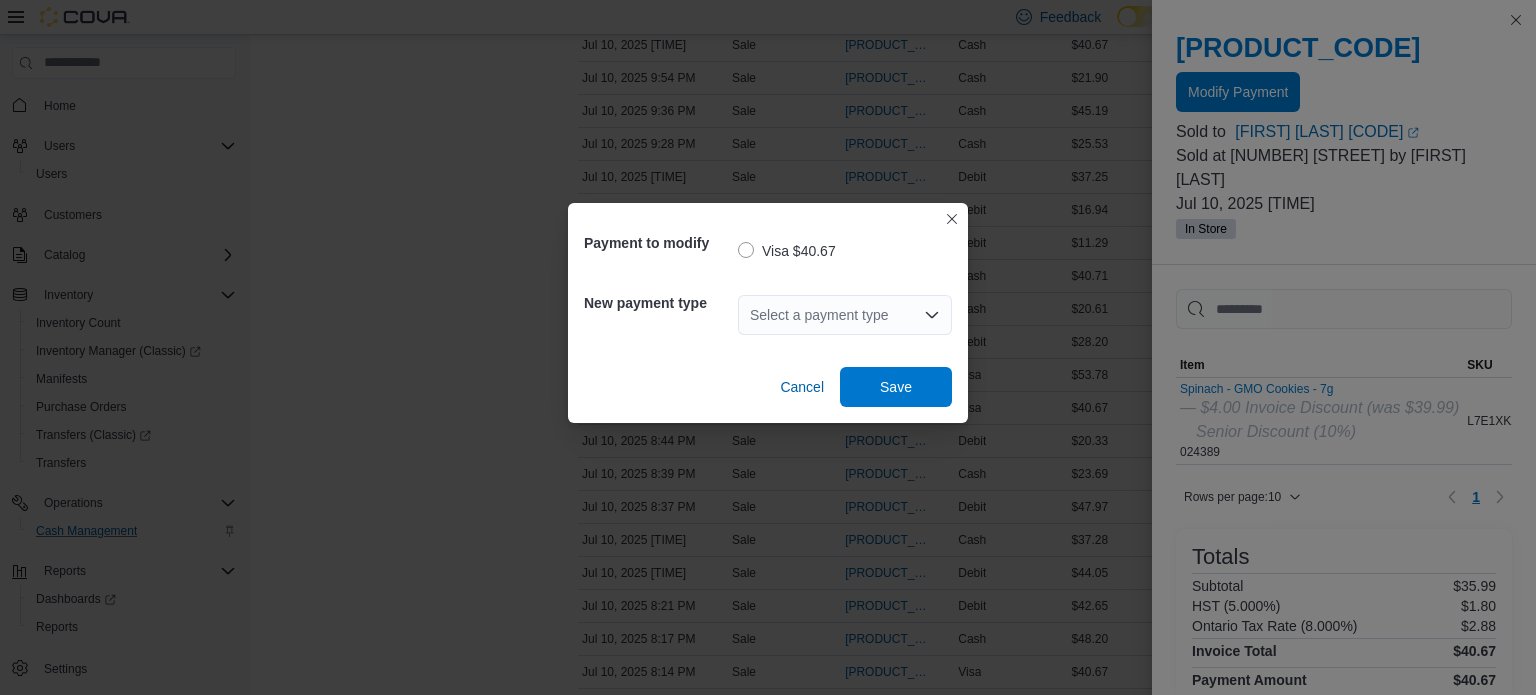 click on "Select a payment type" at bounding box center (845, 315) 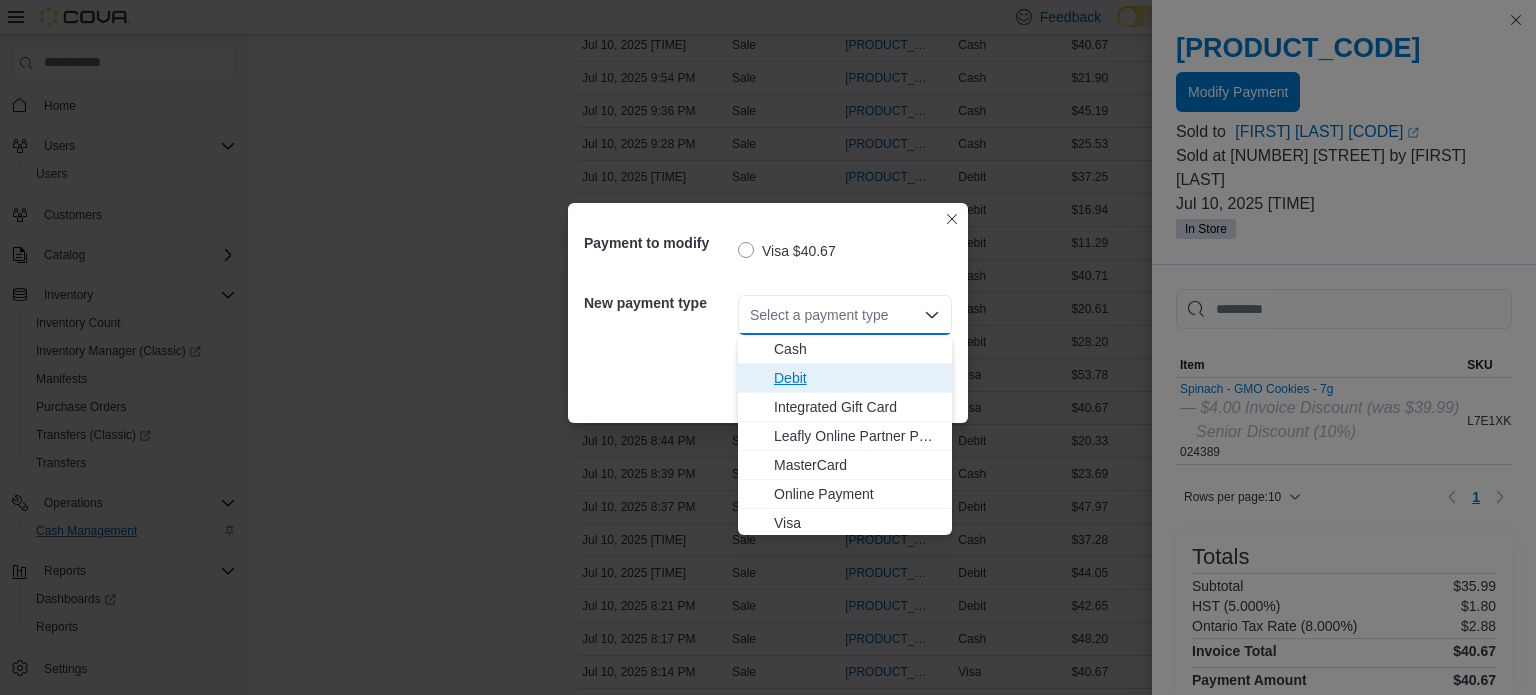 click on "Debit" at bounding box center [857, 378] 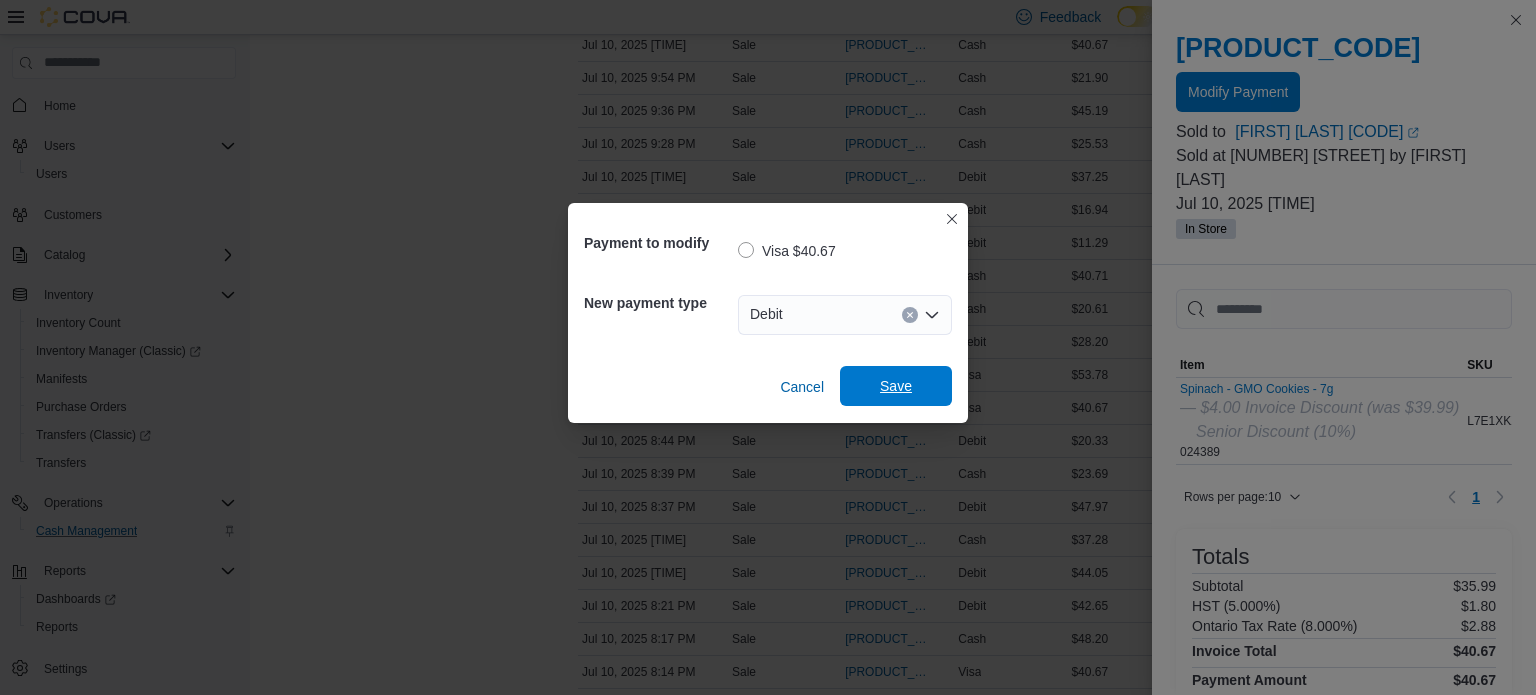 click on "Save" at bounding box center [896, 386] 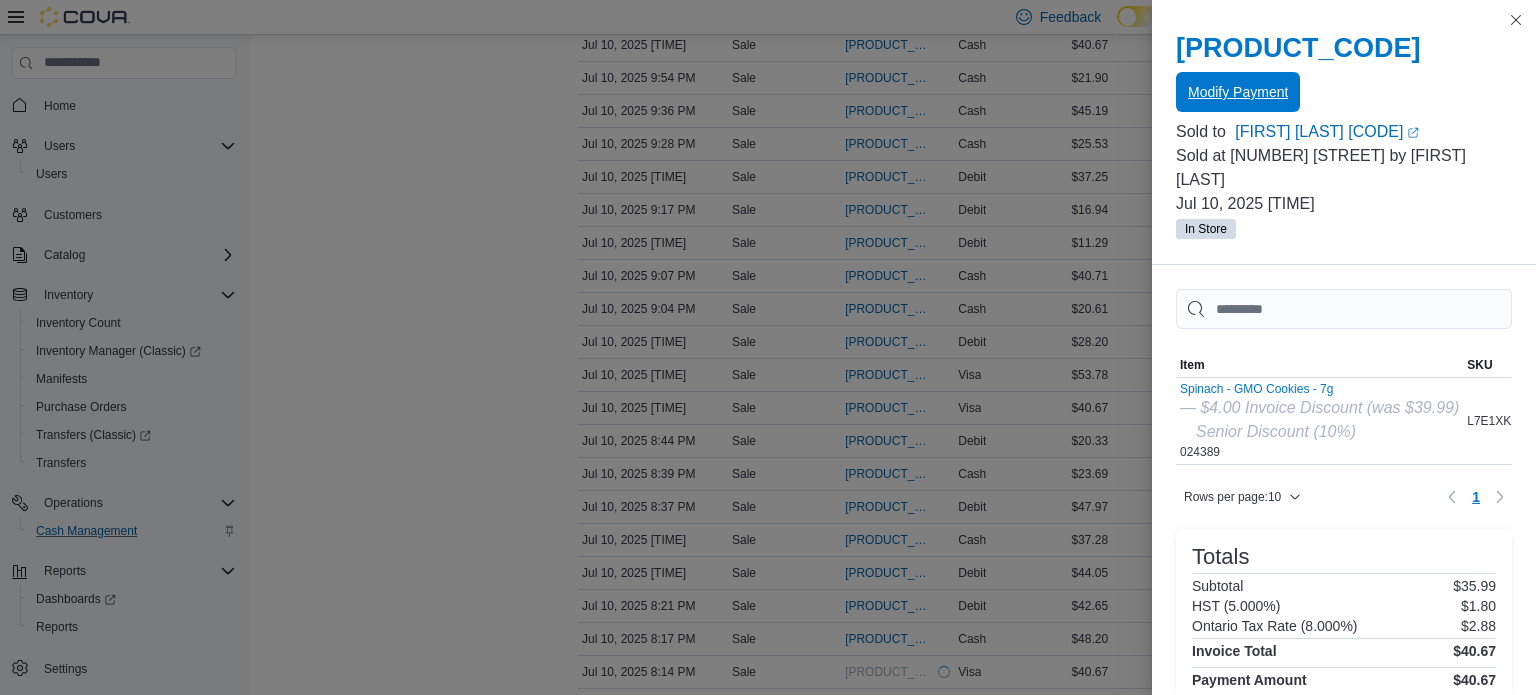 scroll, scrollTop: 0, scrollLeft: 0, axis: both 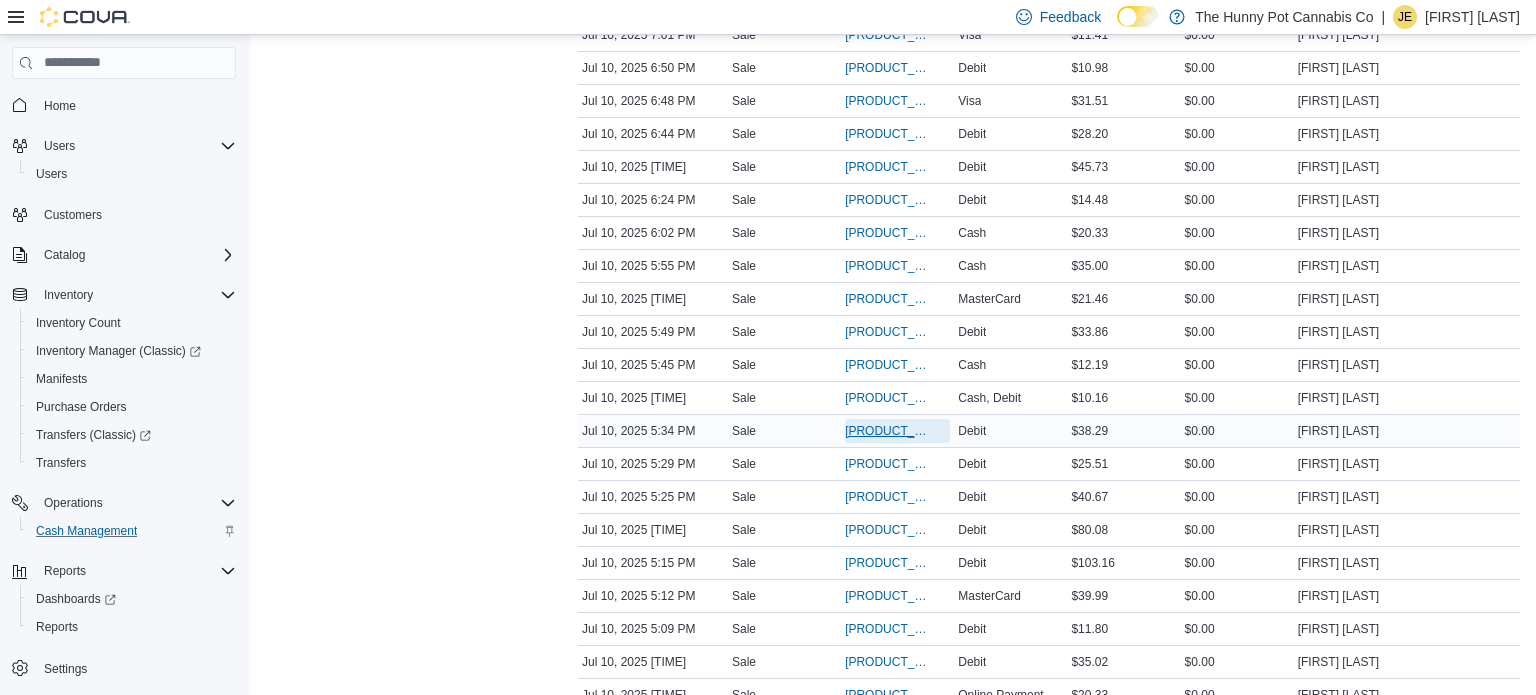 click on "[ID]" at bounding box center [887, 431] 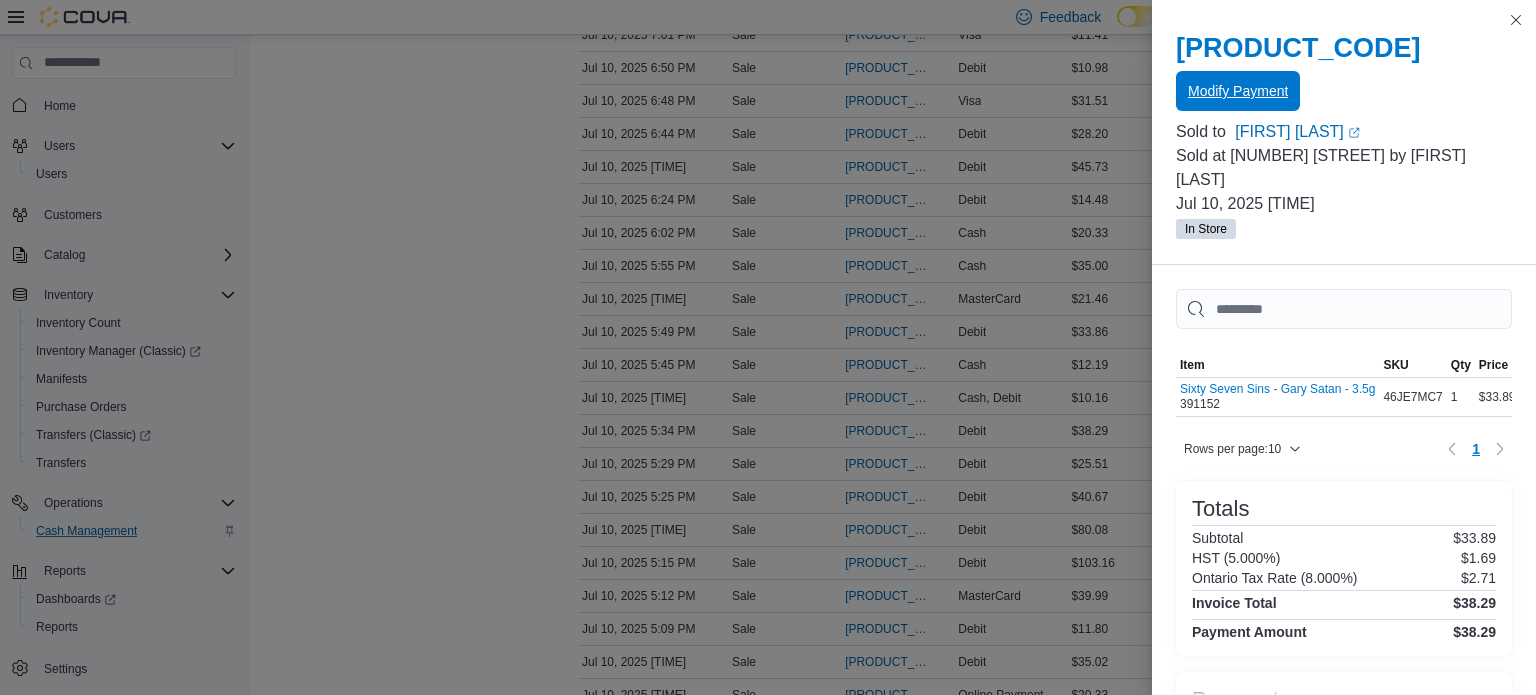 click on "Modify Payment" at bounding box center (1238, 91) 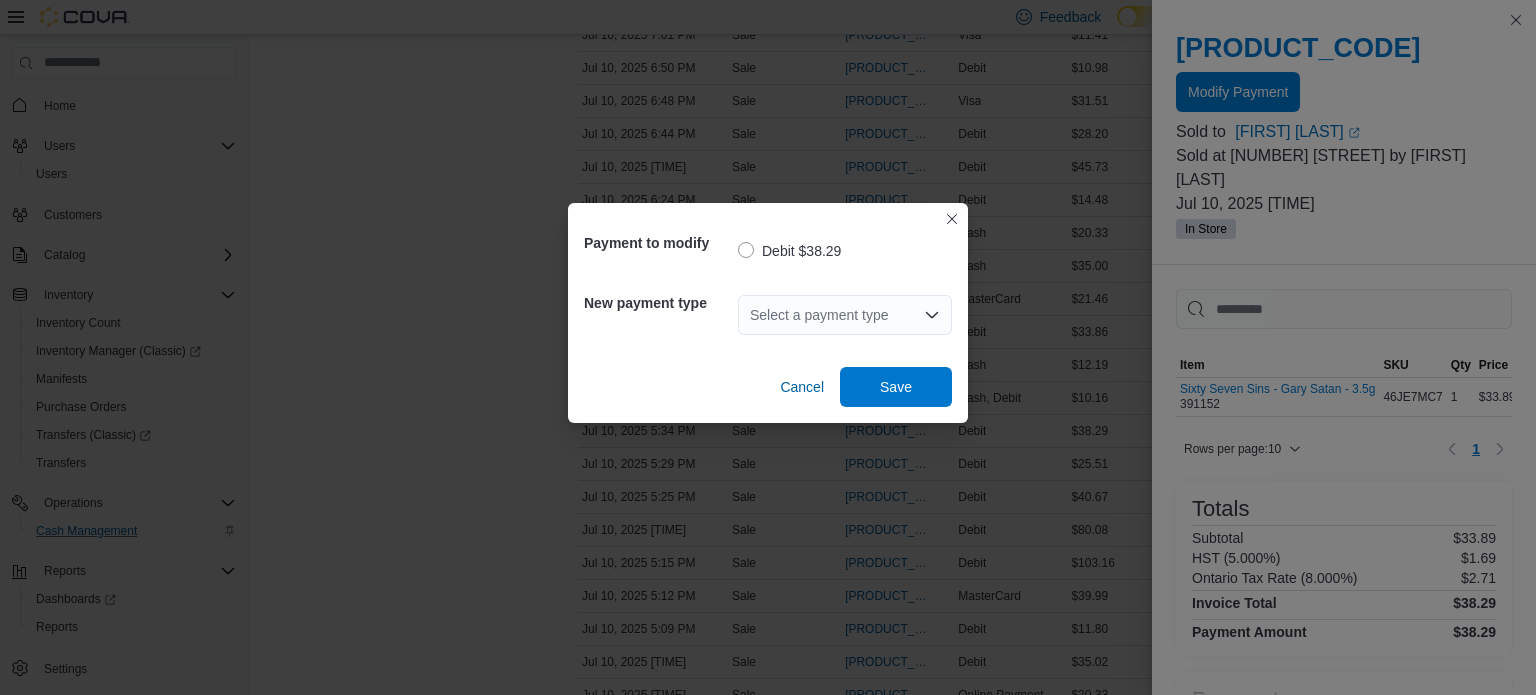 click on "Select a payment type" at bounding box center [845, 315] 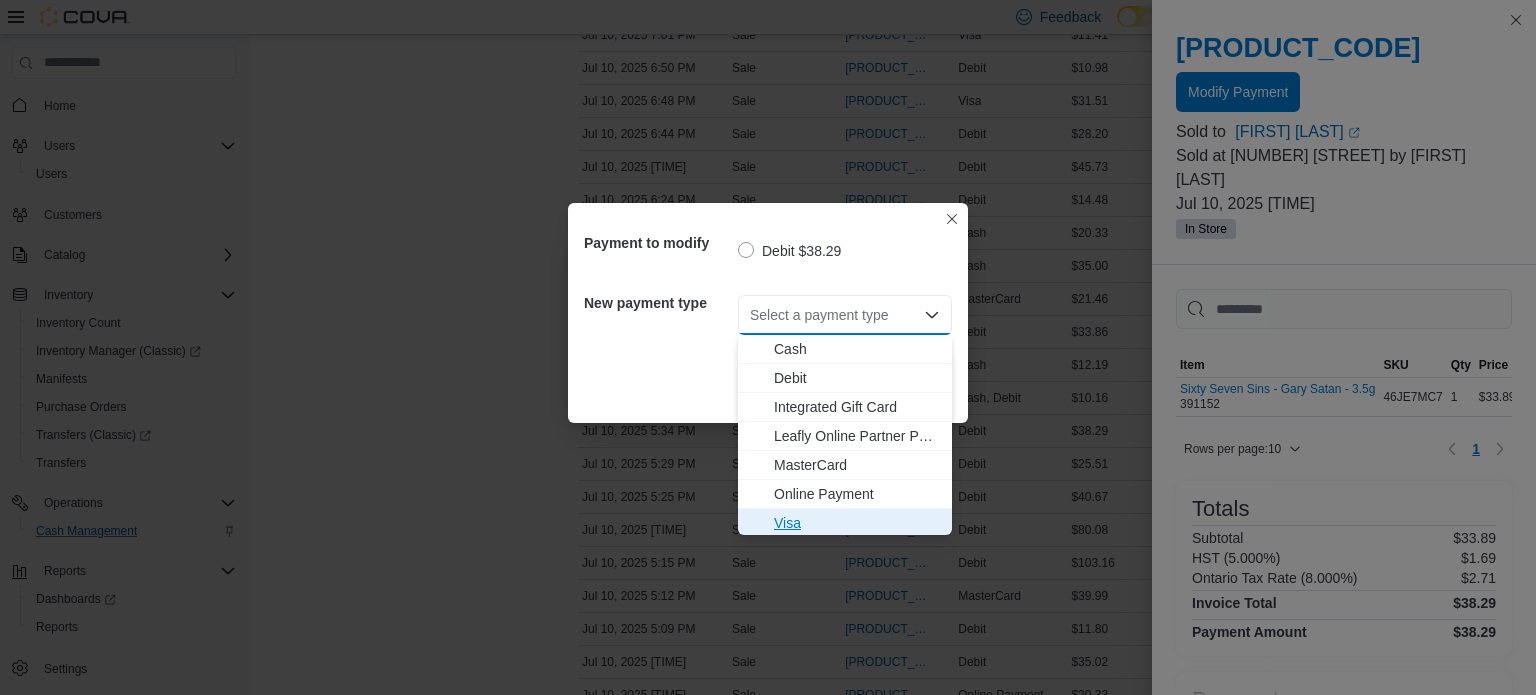 click on "Visa" at bounding box center (857, 523) 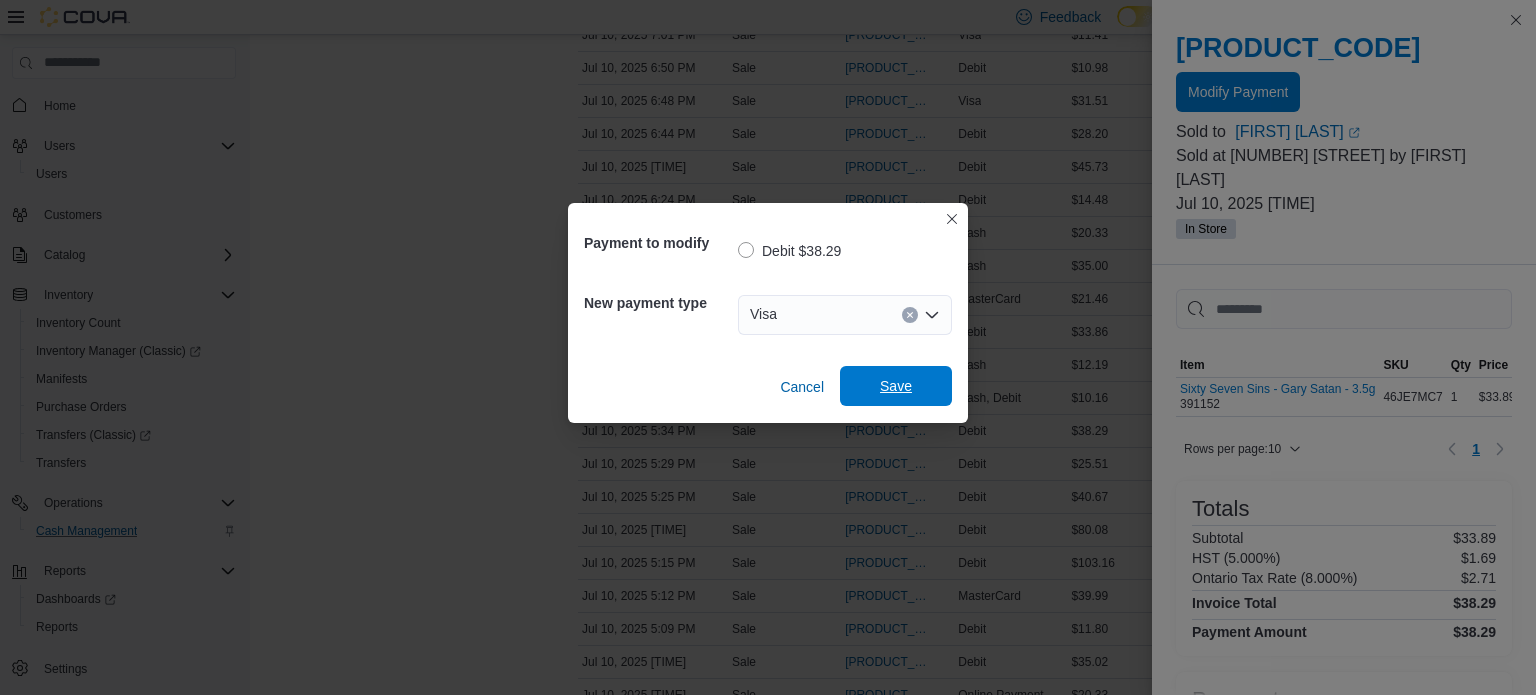click on "Save" at bounding box center [896, 386] 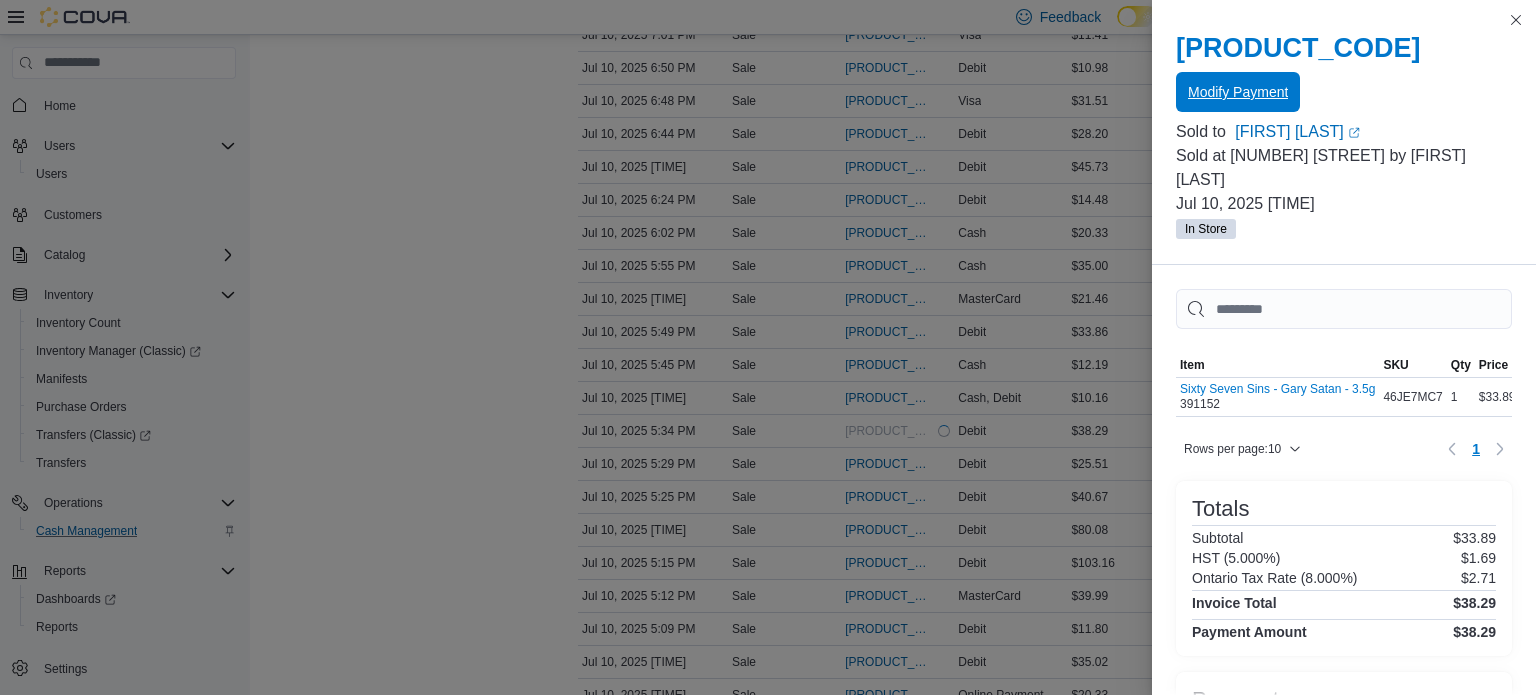 scroll, scrollTop: 0, scrollLeft: 0, axis: both 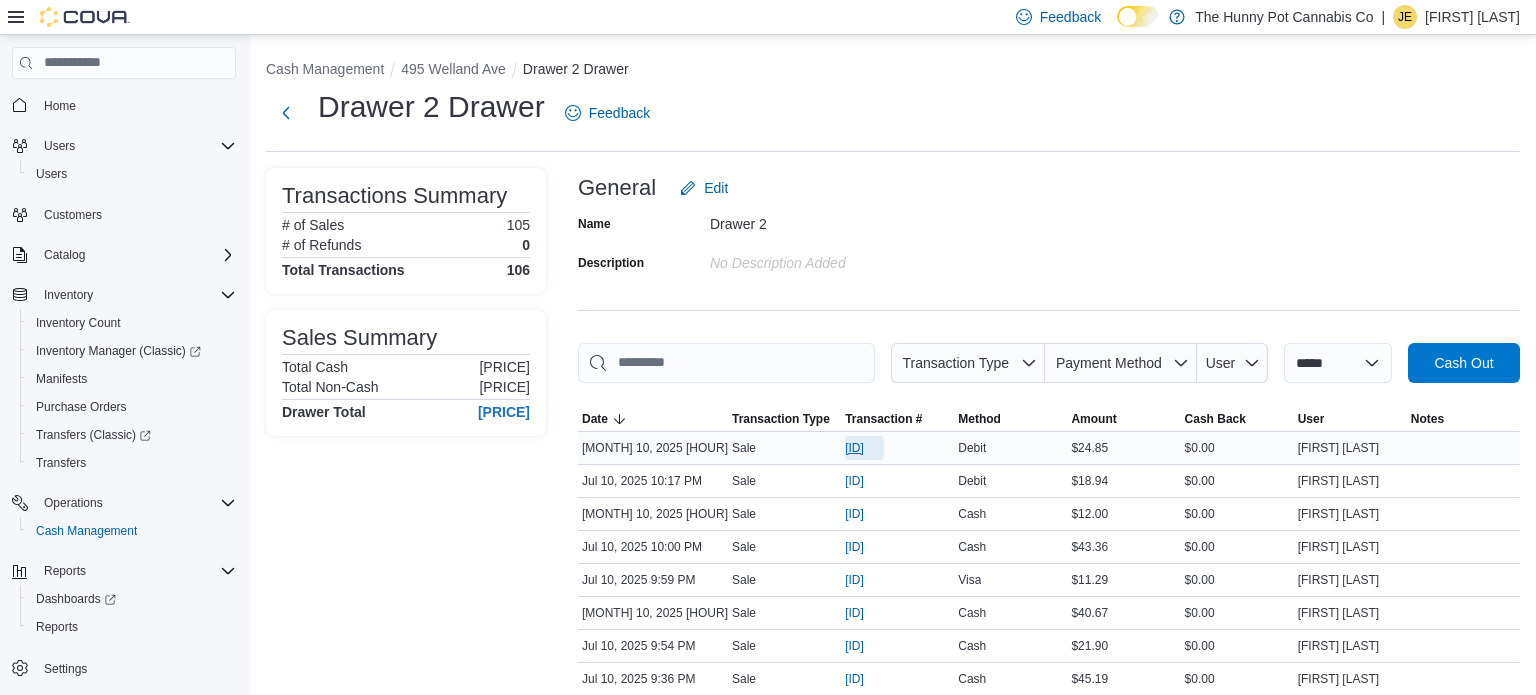 click on "[ID]" at bounding box center (854, 448) 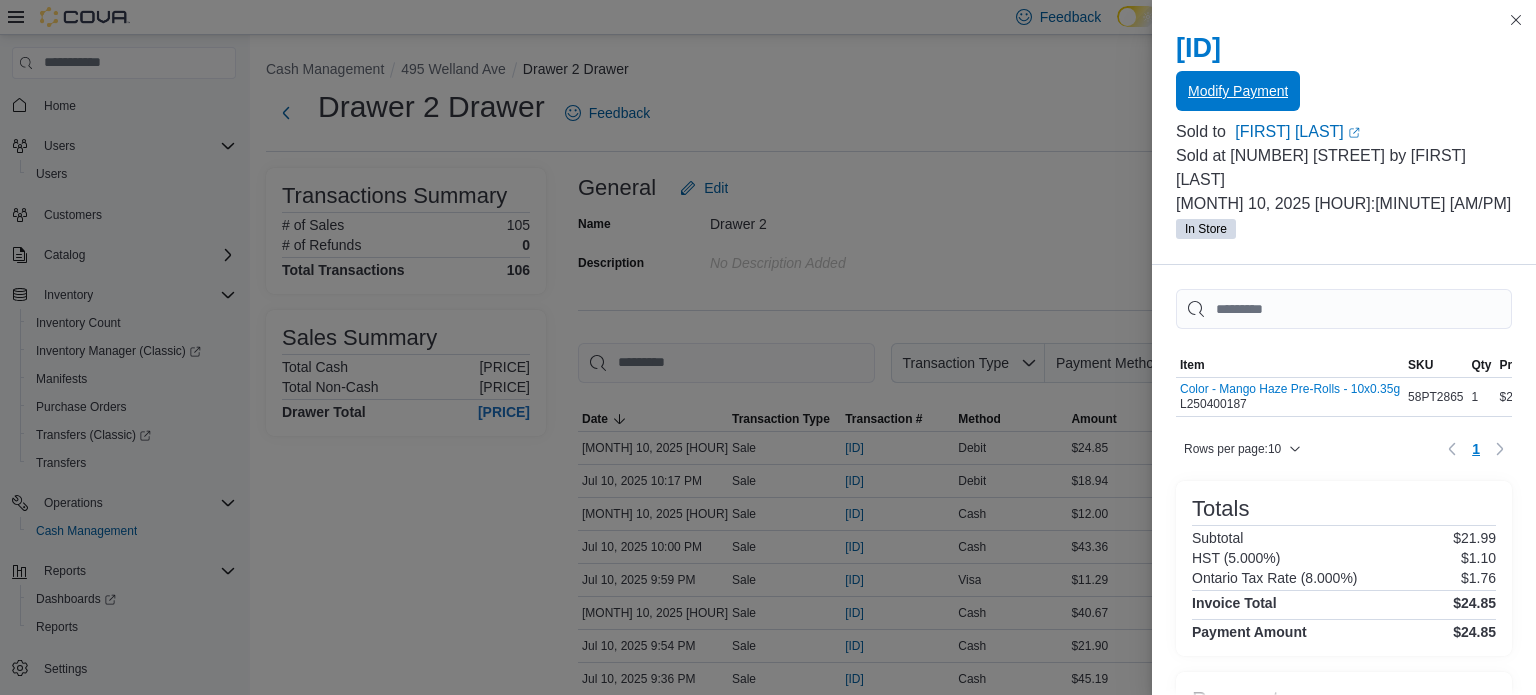 click on "Modify Payment" at bounding box center (1238, 91) 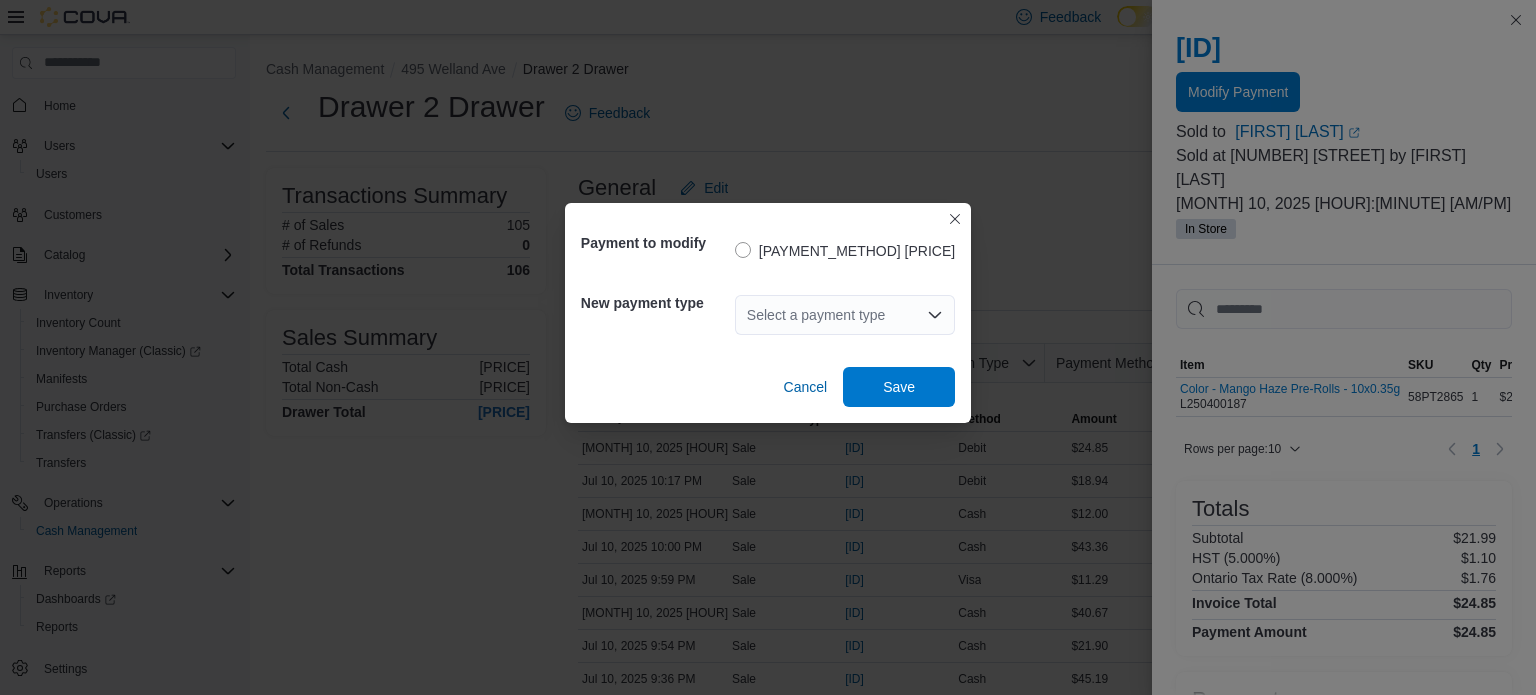 click on "Select a payment type" at bounding box center (845, 315) 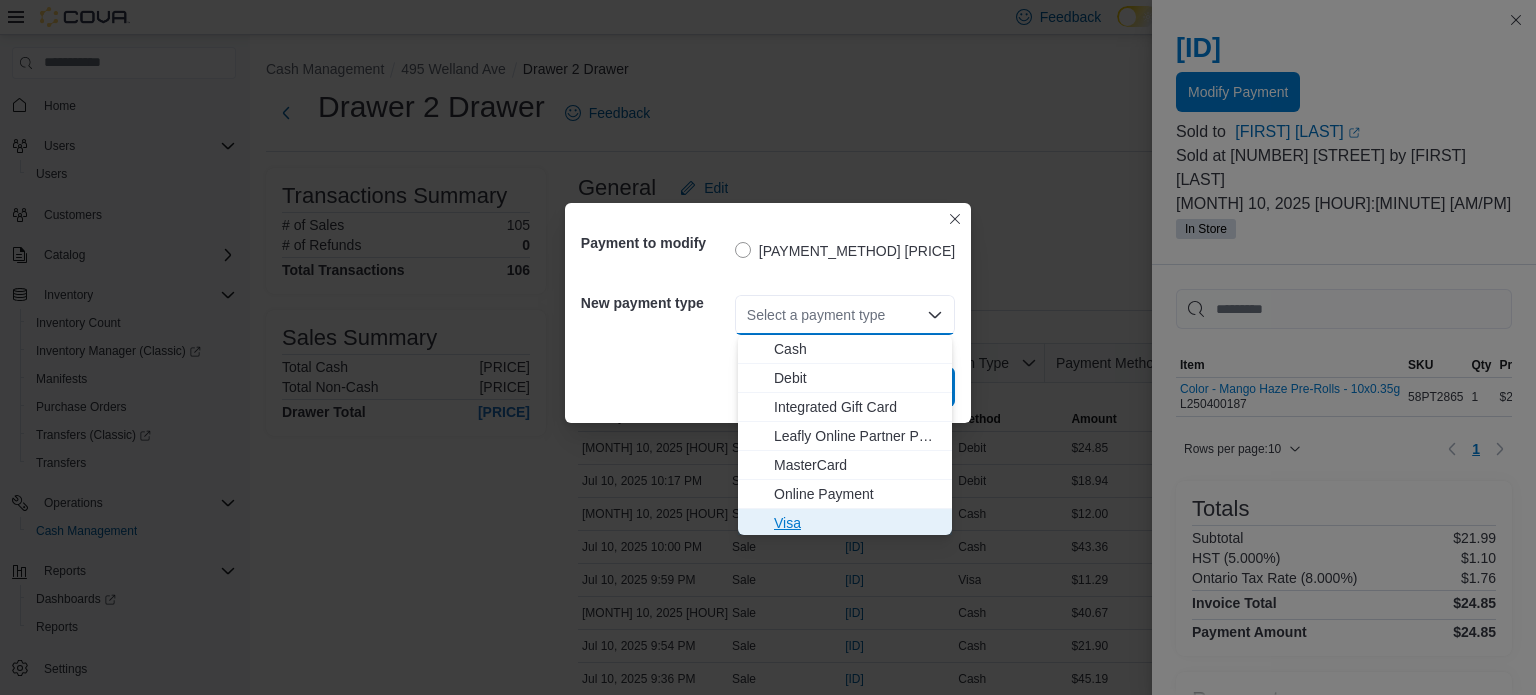 click on "Visa" at bounding box center [857, 523] 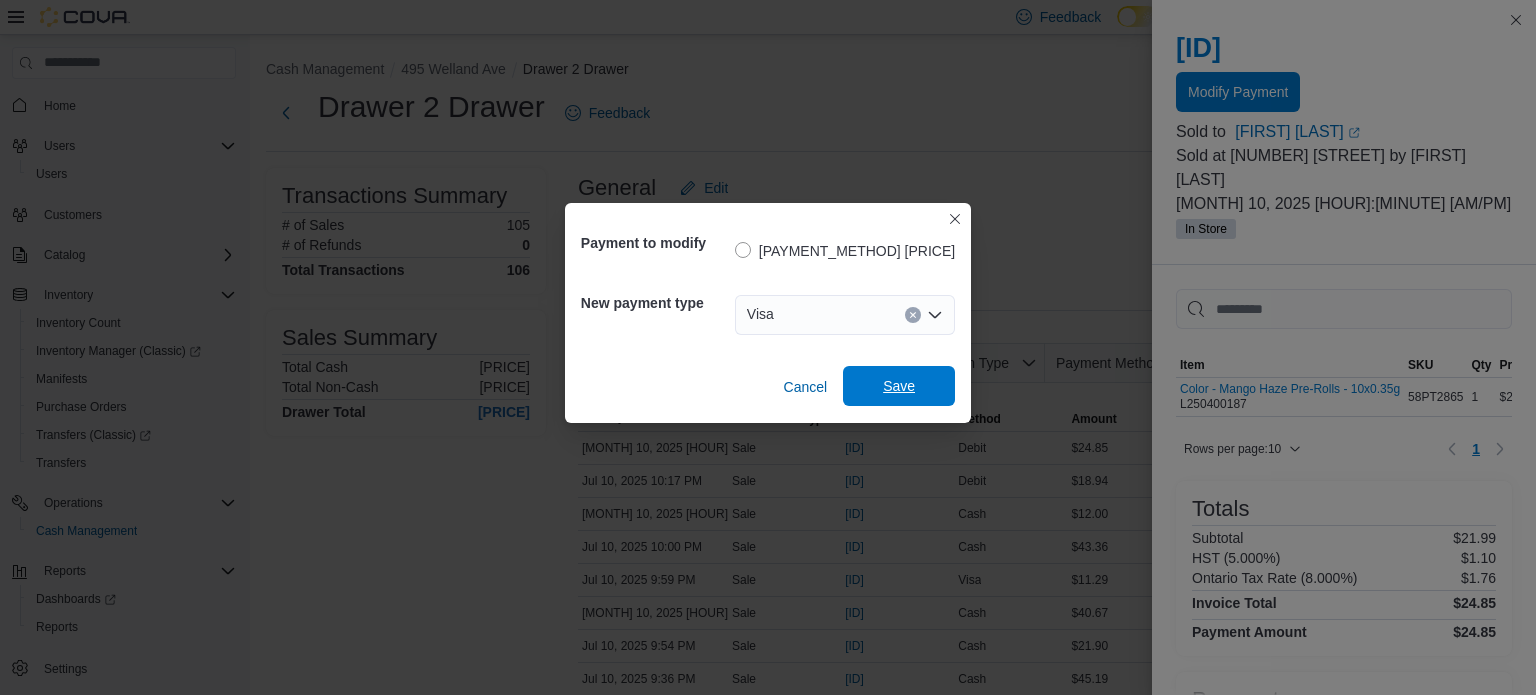 click on "Save" at bounding box center (899, 386) 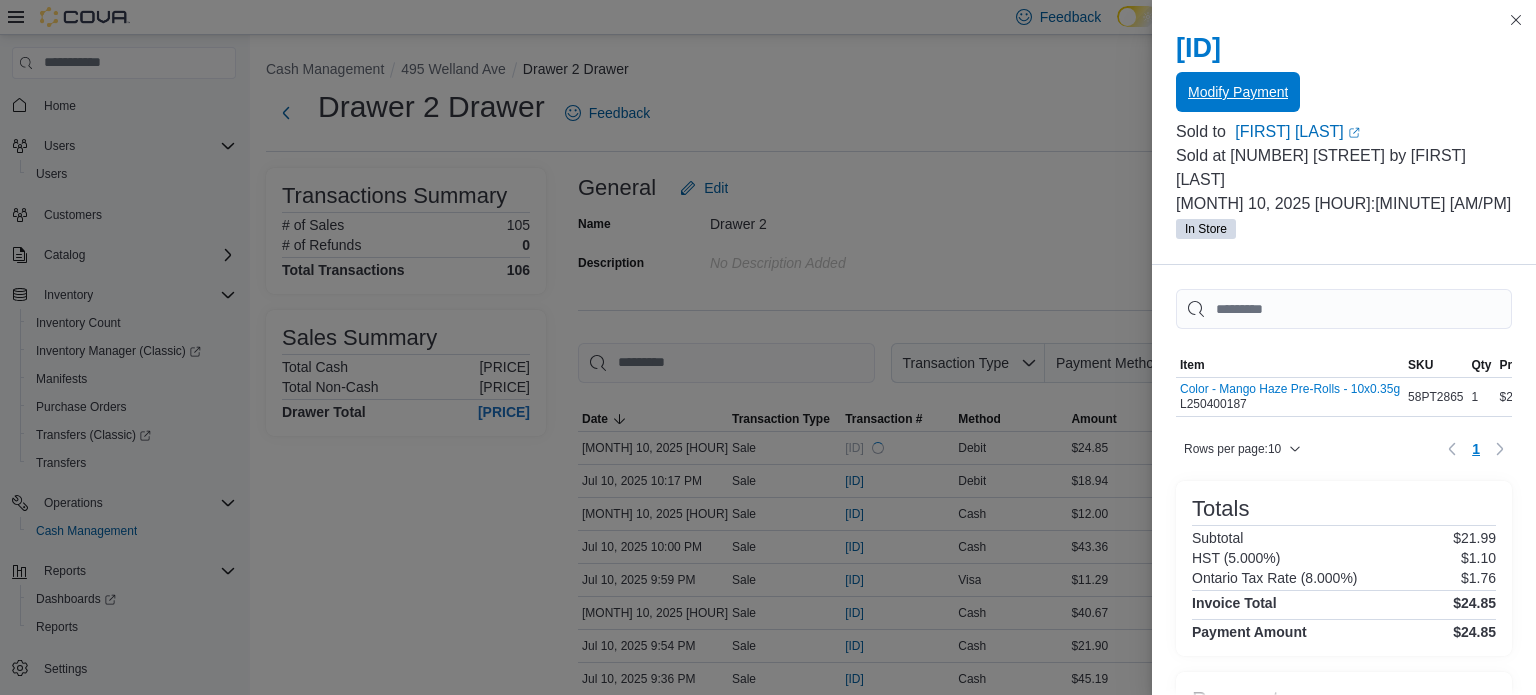scroll, scrollTop: 0, scrollLeft: 0, axis: both 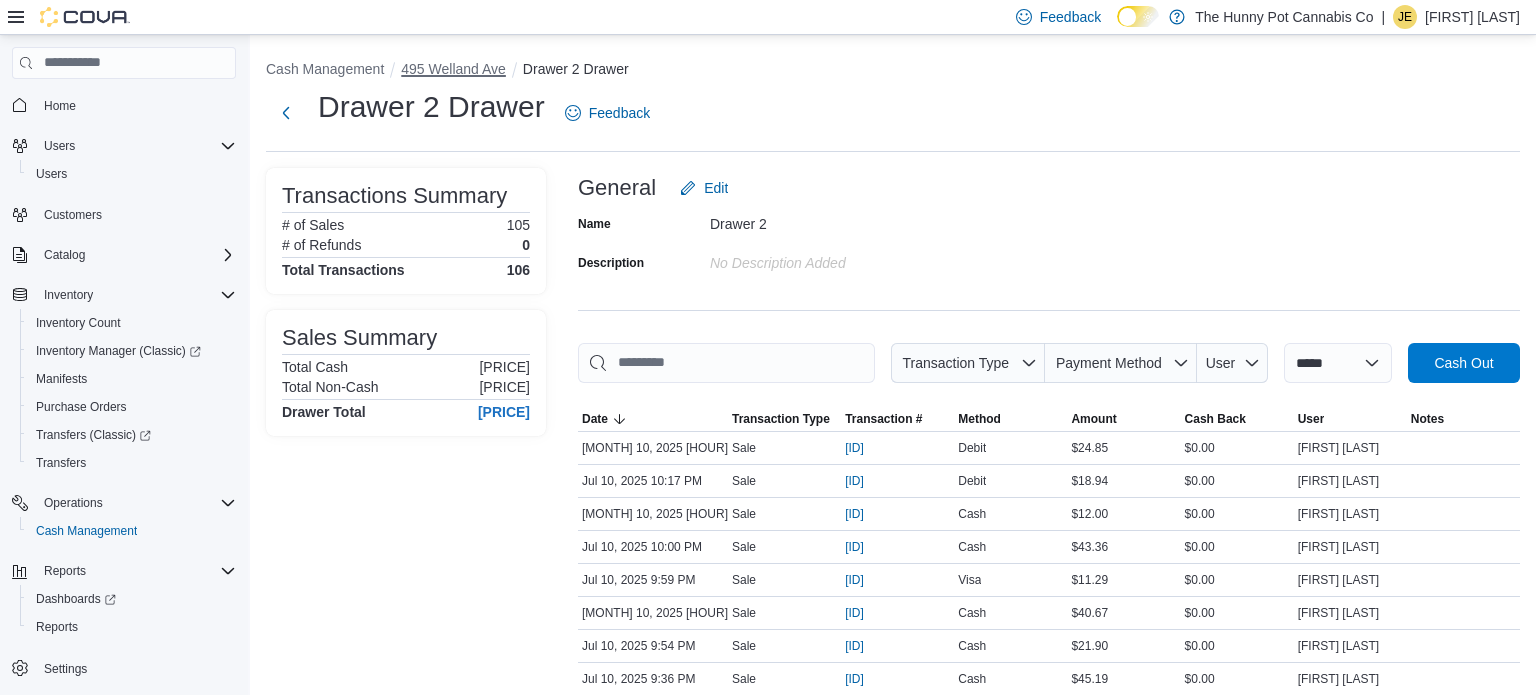 click on "495 Welland Ave" at bounding box center [453, 69] 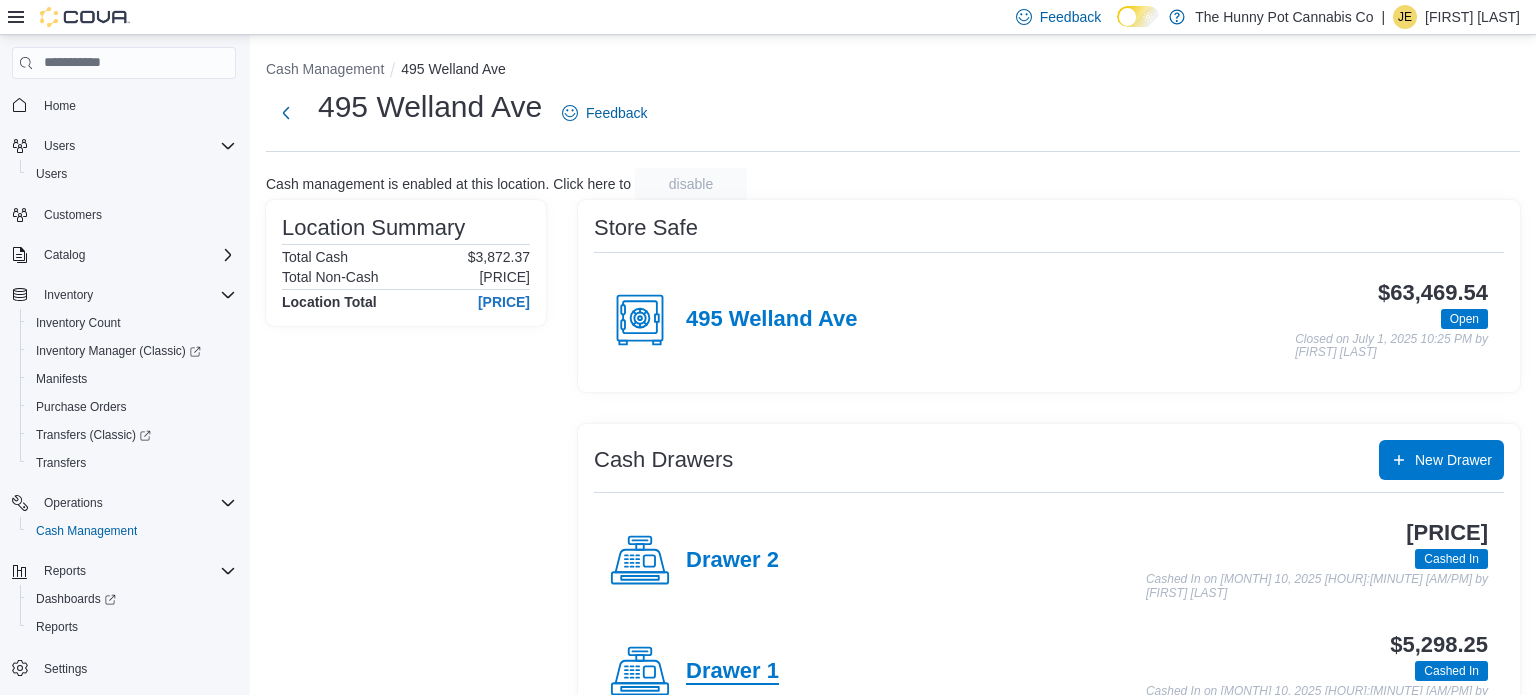 click on "Drawer 1" at bounding box center [732, 672] 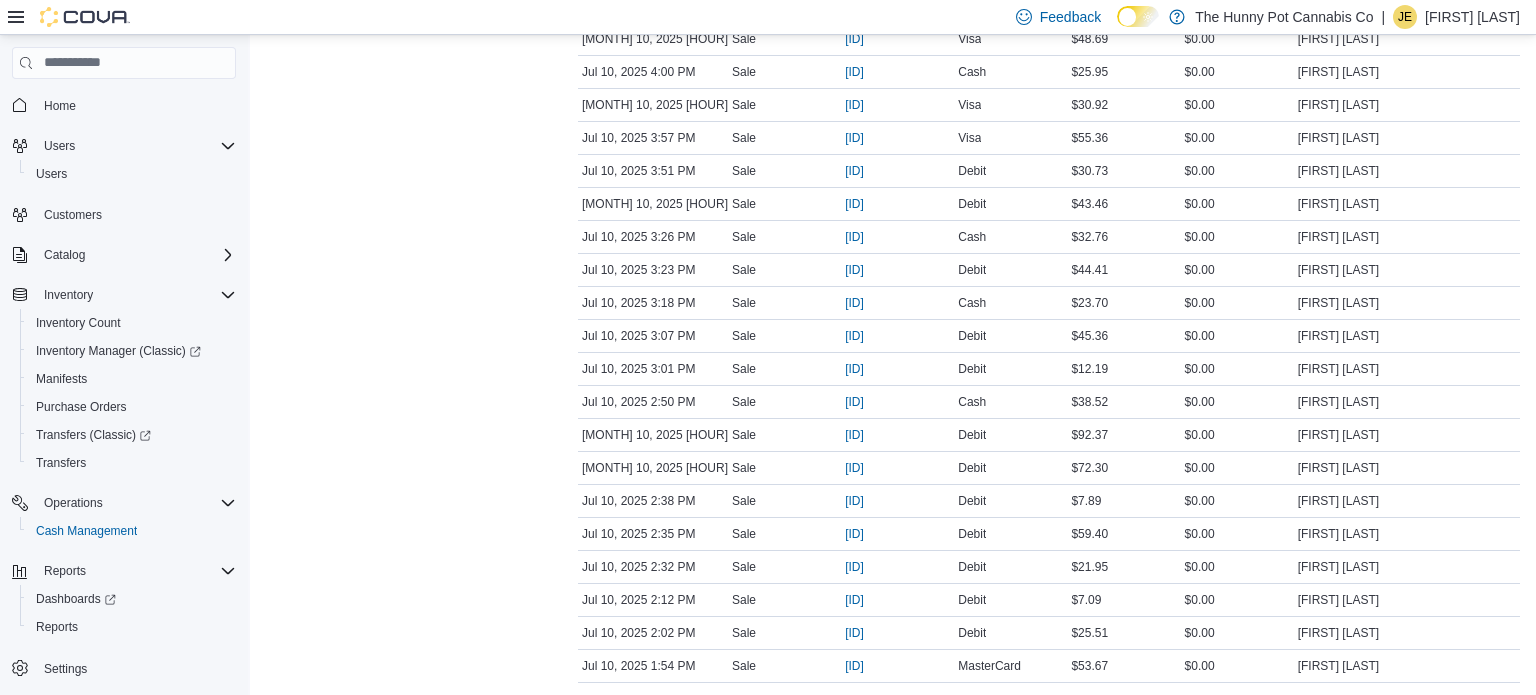 scroll, scrollTop: 3120, scrollLeft: 0, axis: vertical 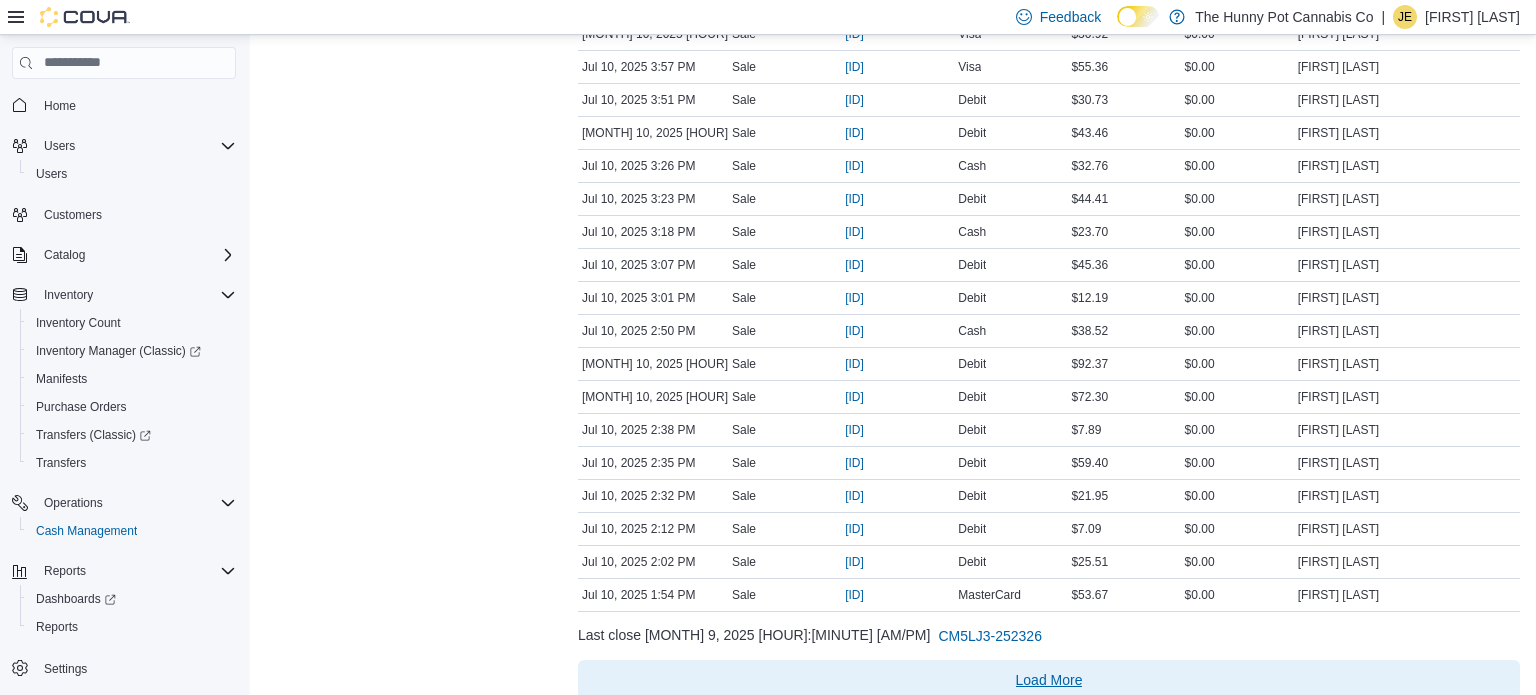 click on "Load More" at bounding box center [1049, 680] 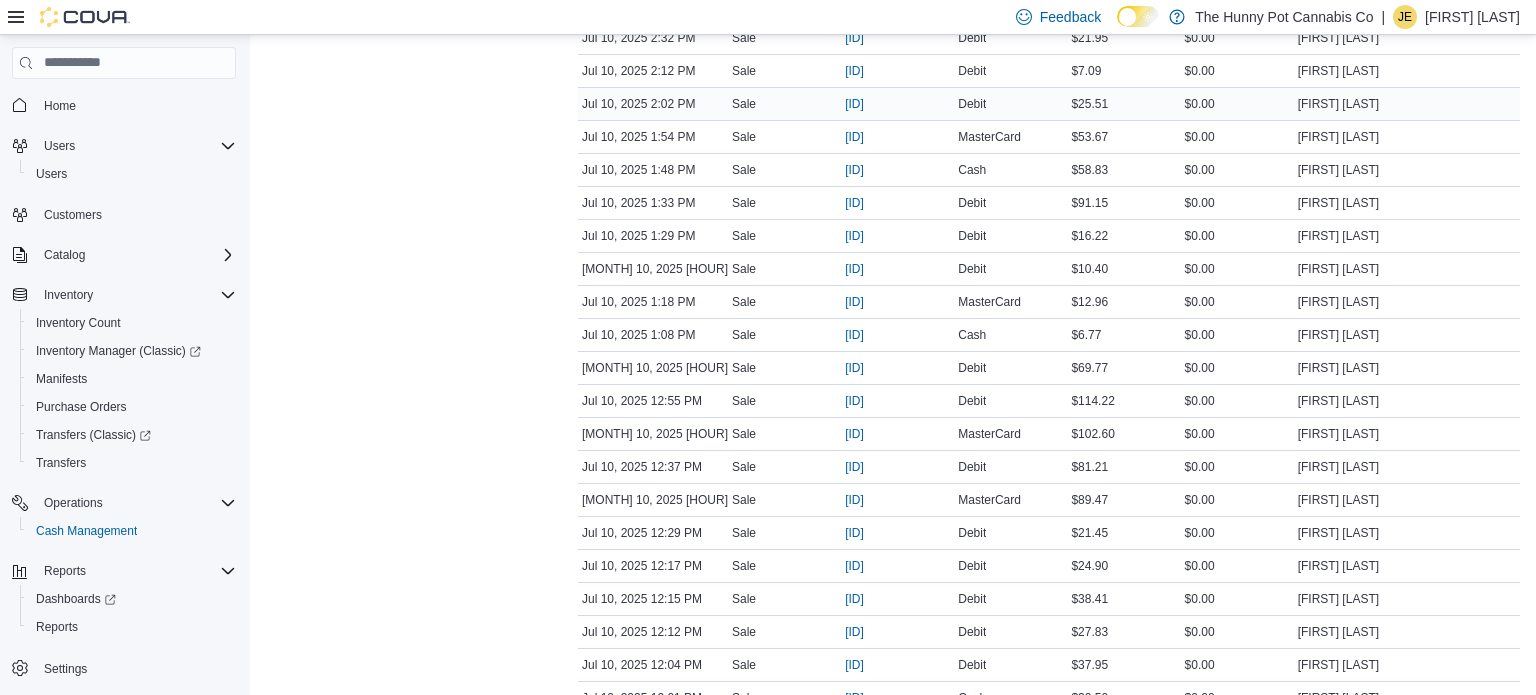 scroll, scrollTop: 3580, scrollLeft: 0, axis: vertical 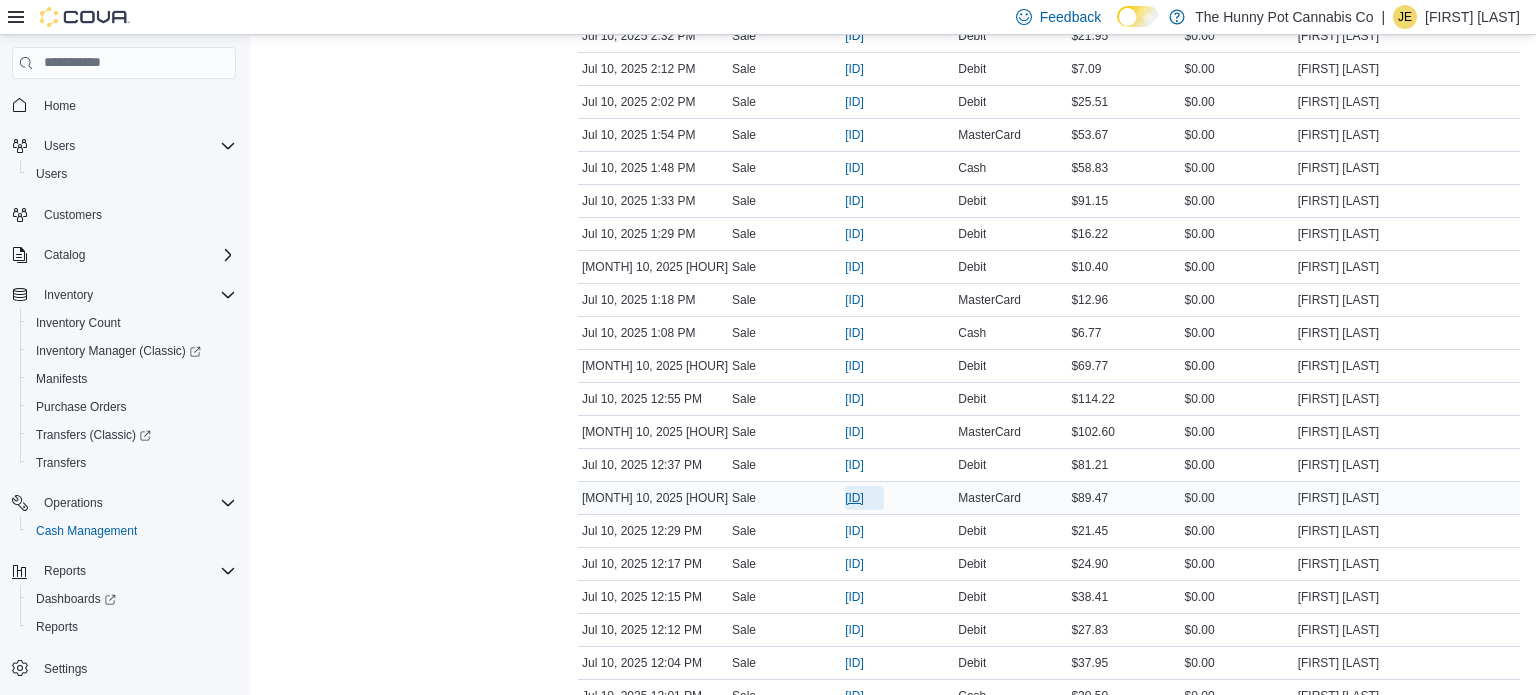click on "[ID]" at bounding box center (854, 498) 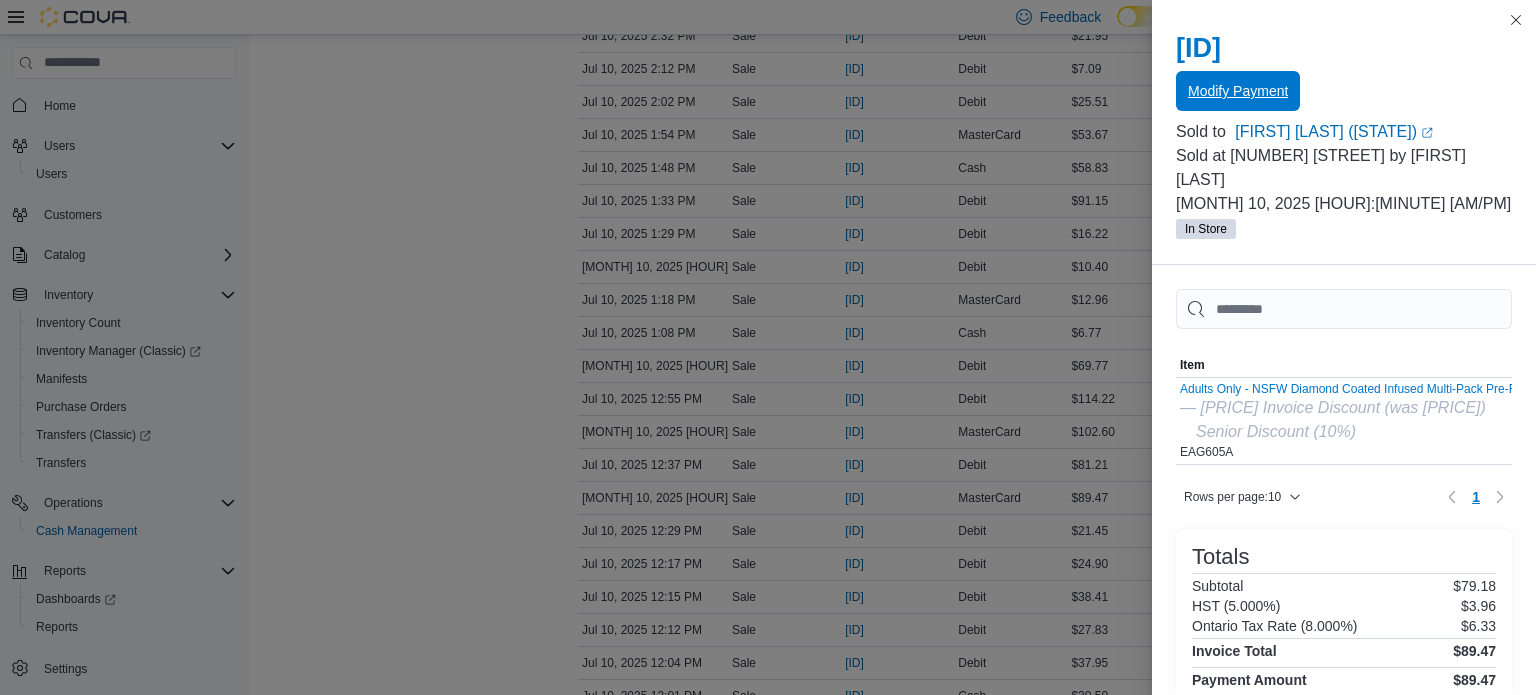 click on "Modify Payment" at bounding box center [1238, 91] 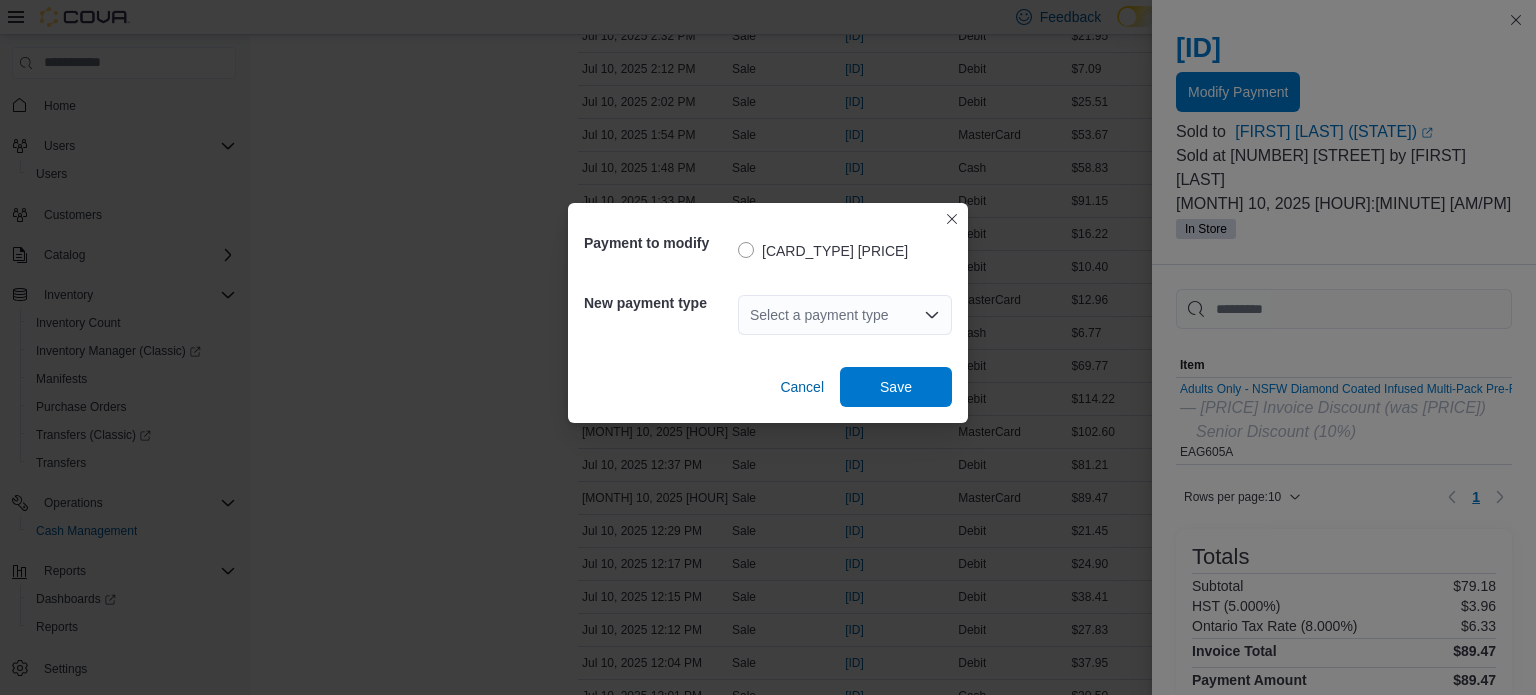 click on "Select a payment type" at bounding box center [845, 315] 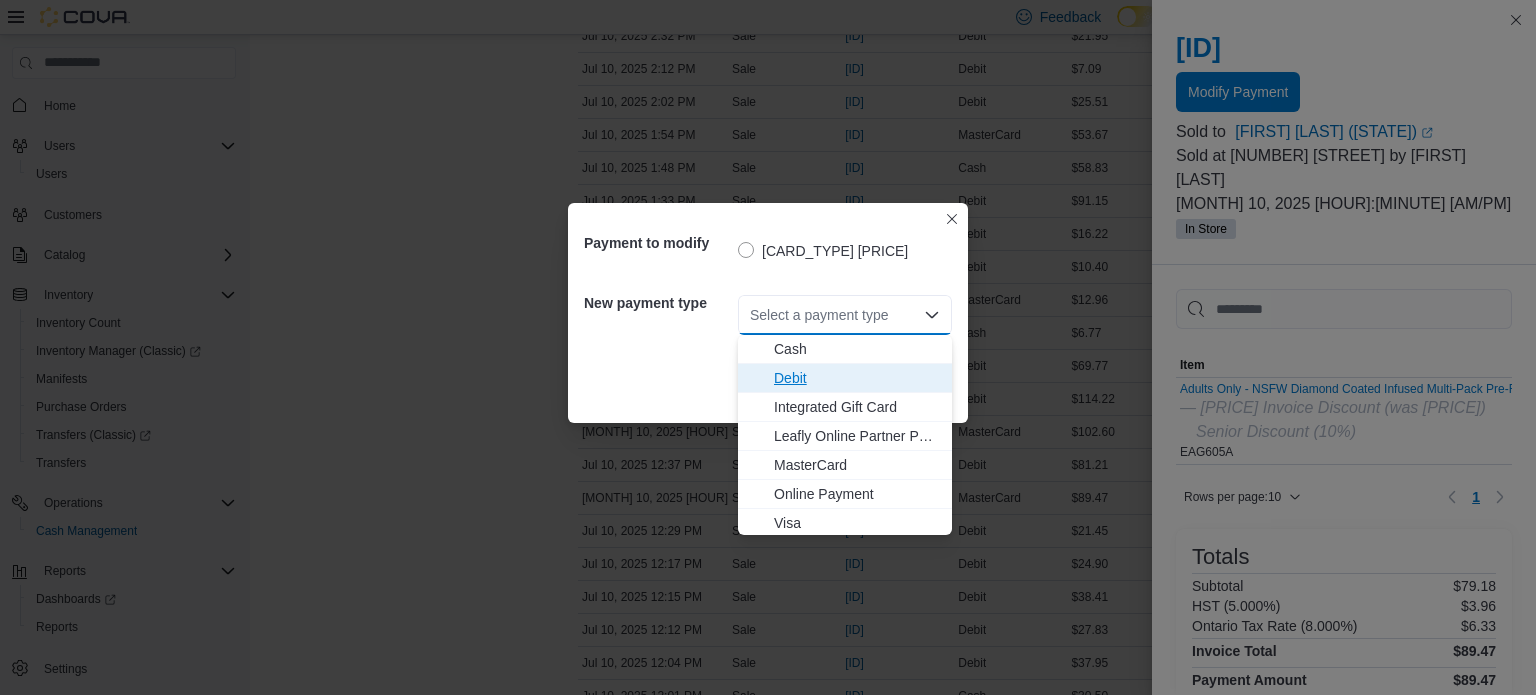 click on "Debit" at bounding box center (857, 378) 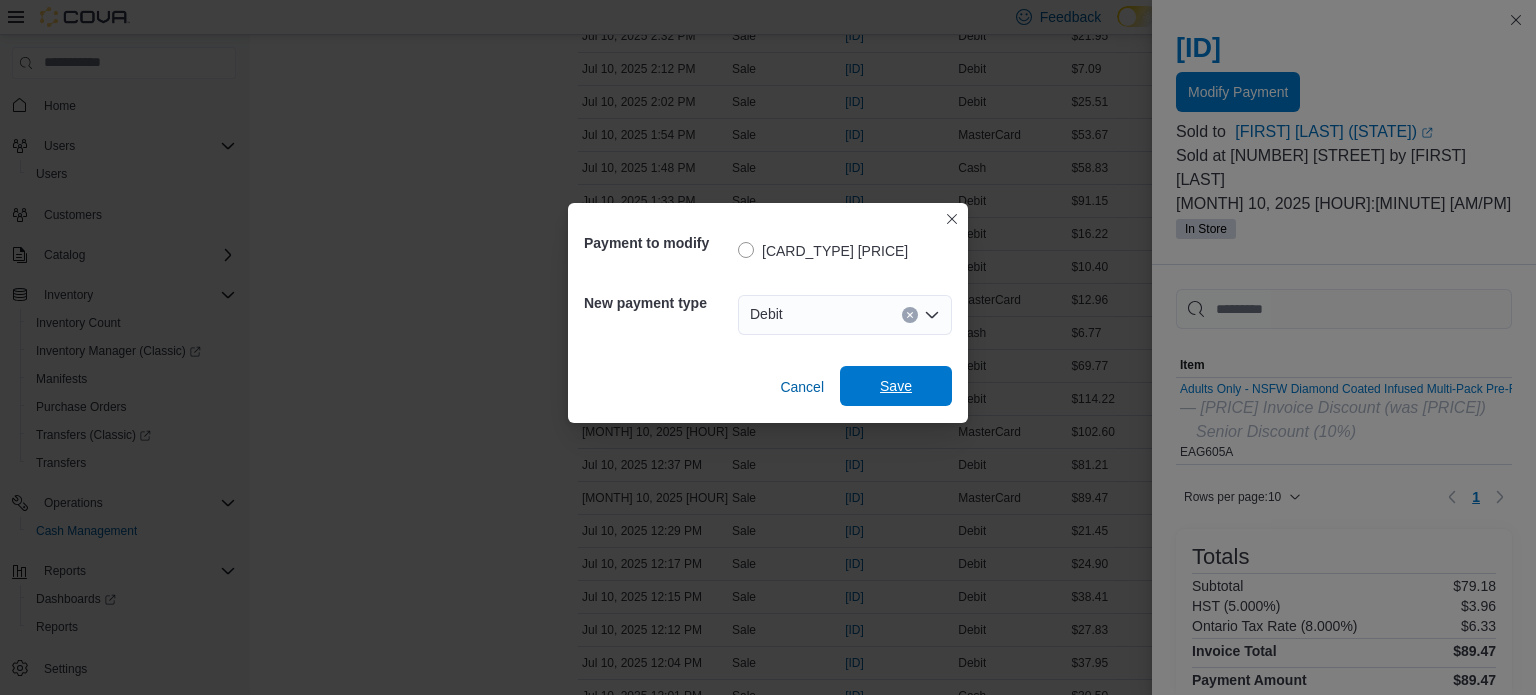 click on "Save" at bounding box center (896, 386) 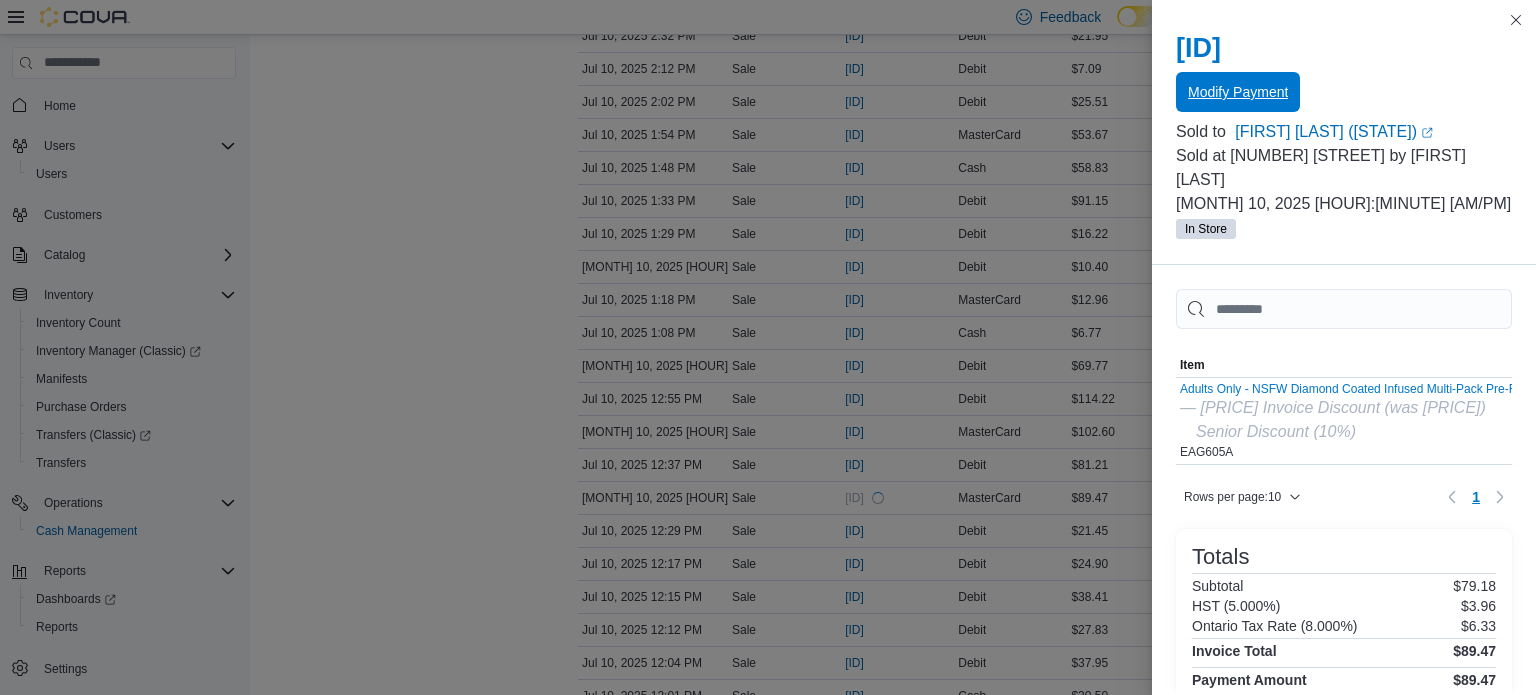 scroll, scrollTop: 0, scrollLeft: 0, axis: both 